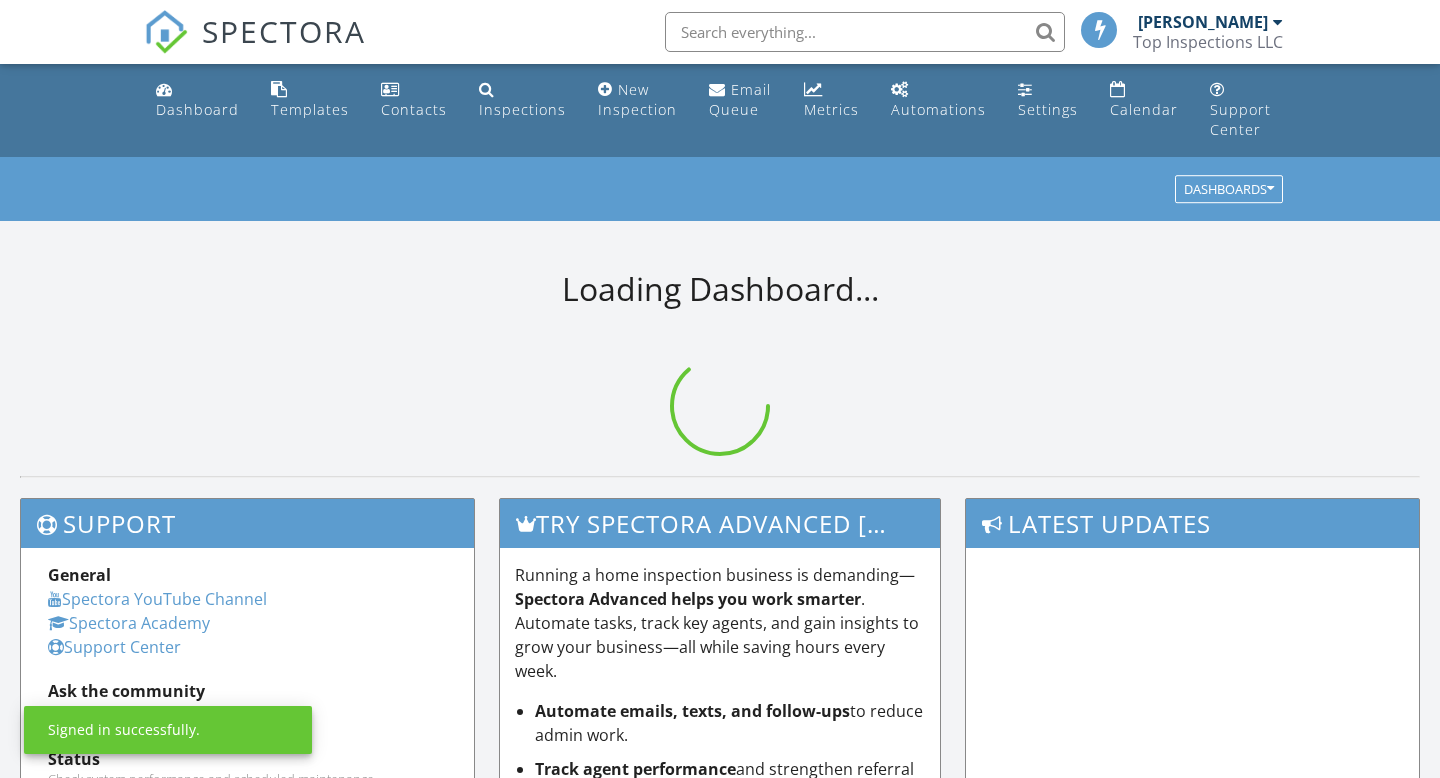 scroll, scrollTop: 0, scrollLeft: 0, axis: both 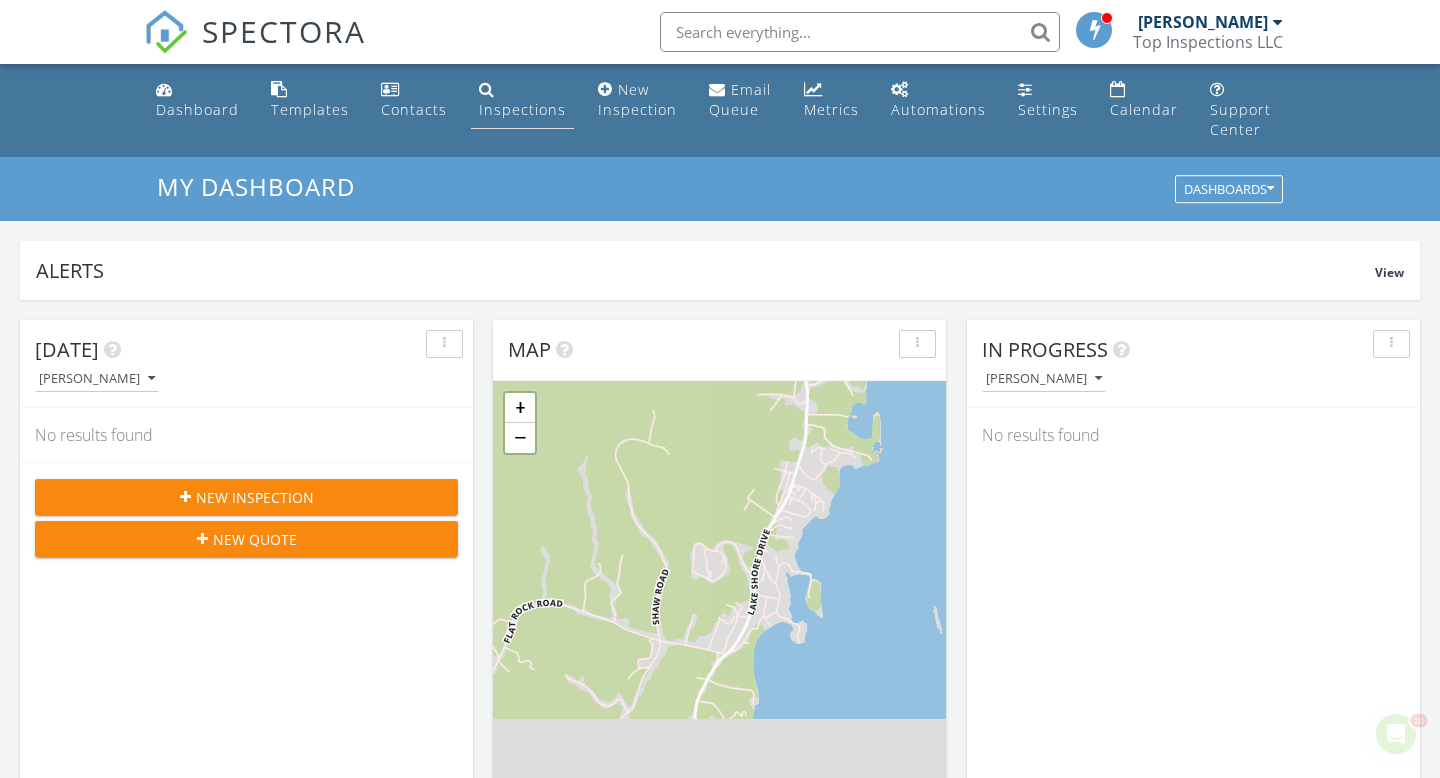 click on "Inspections" at bounding box center (522, 109) 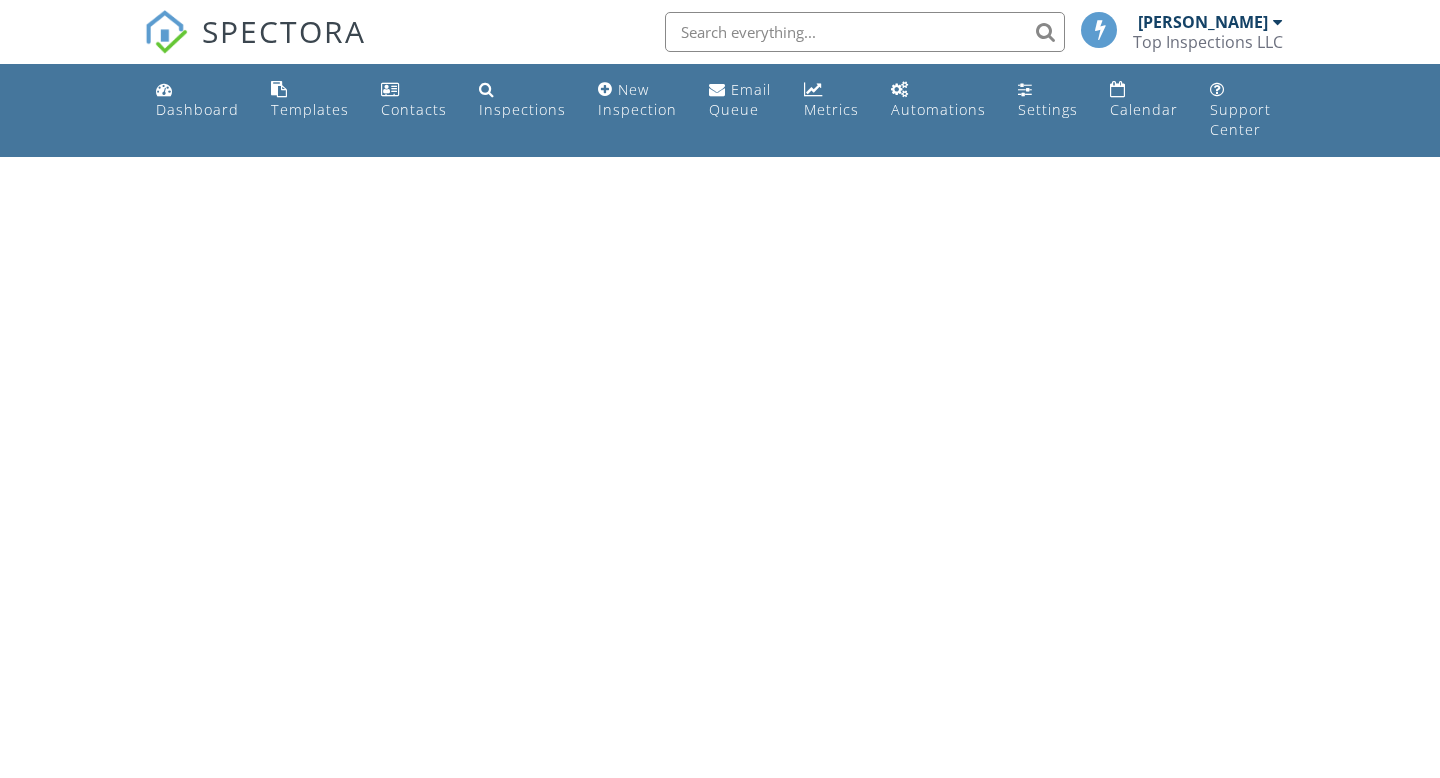 scroll, scrollTop: 0, scrollLeft: 0, axis: both 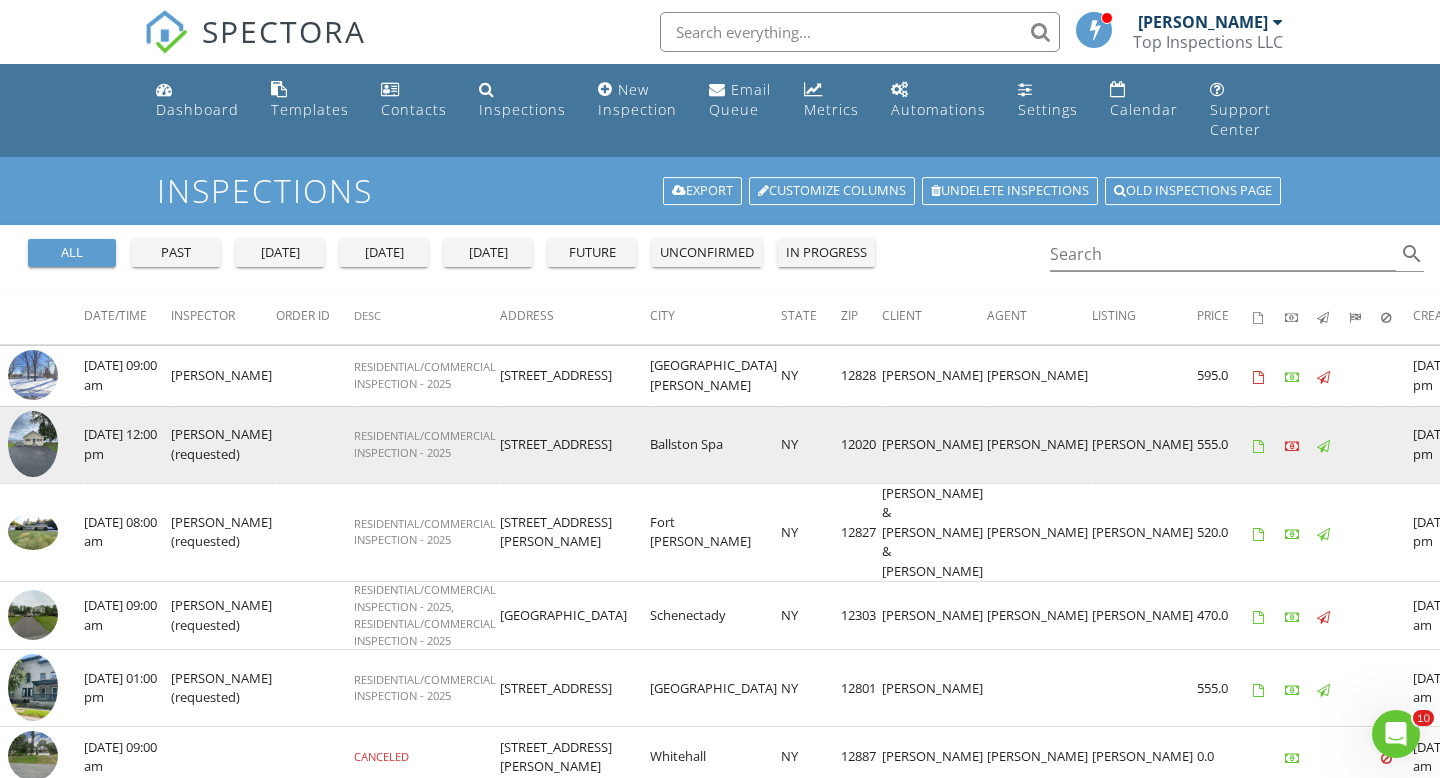 click at bounding box center [33, 444] 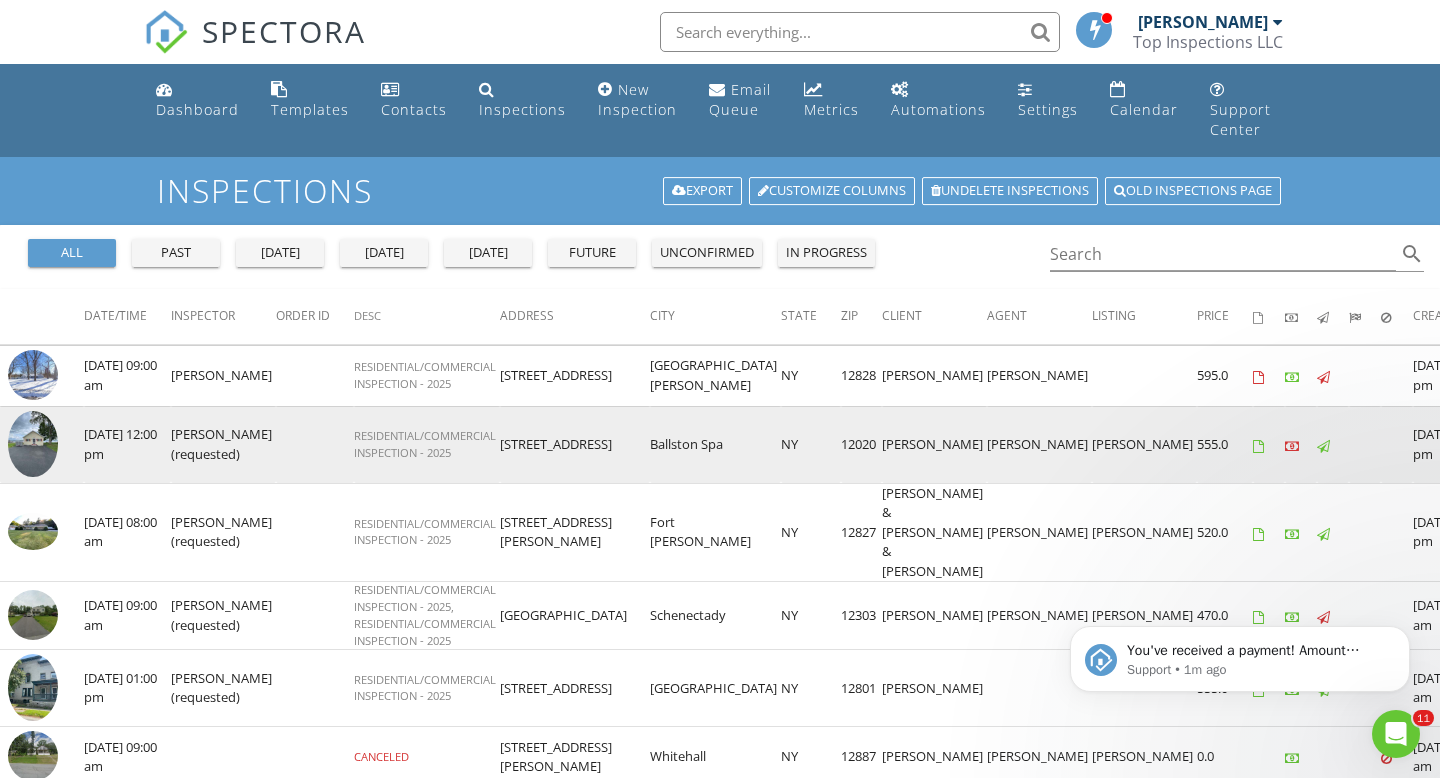 scroll, scrollTop: 0, scrollLeft: 0, axis: both 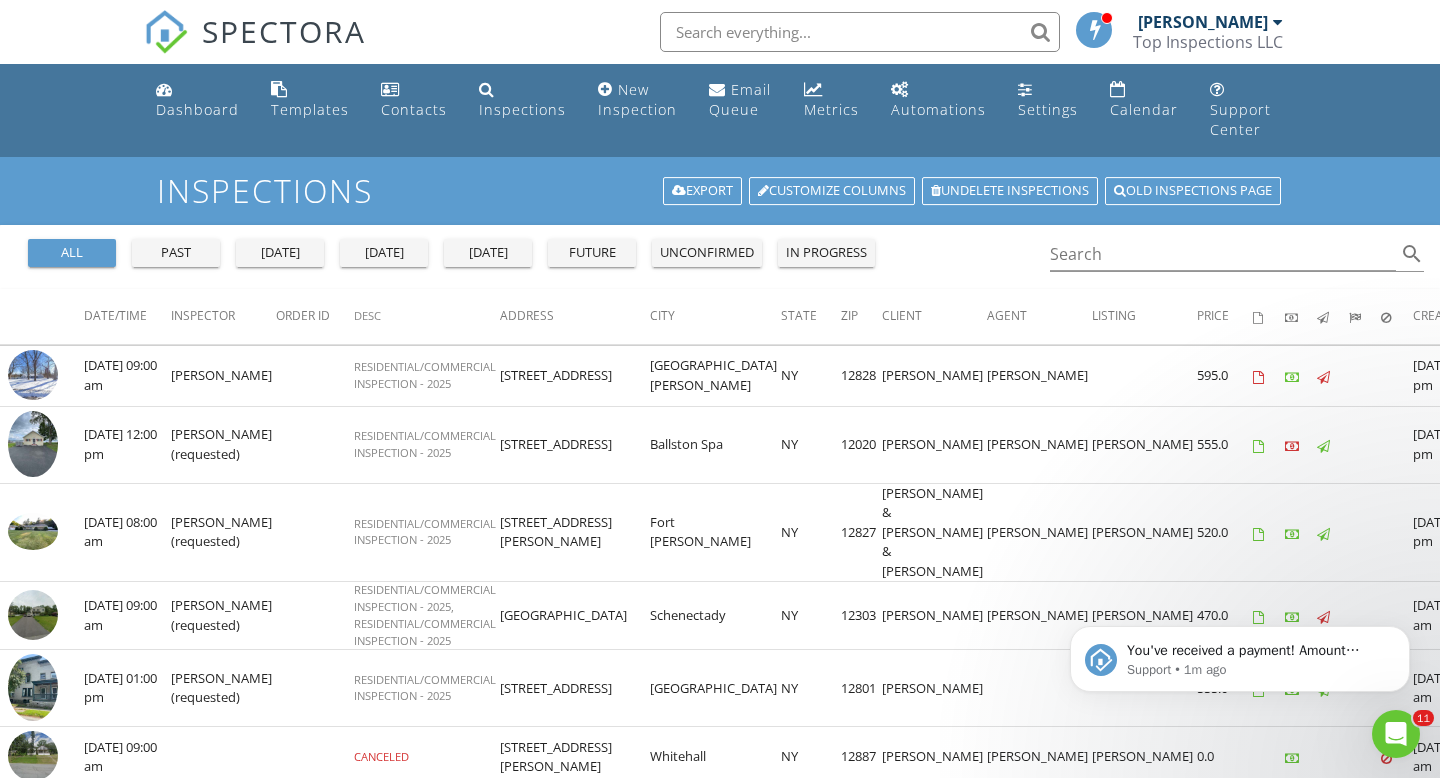 click at bounding box center (1278, 22) 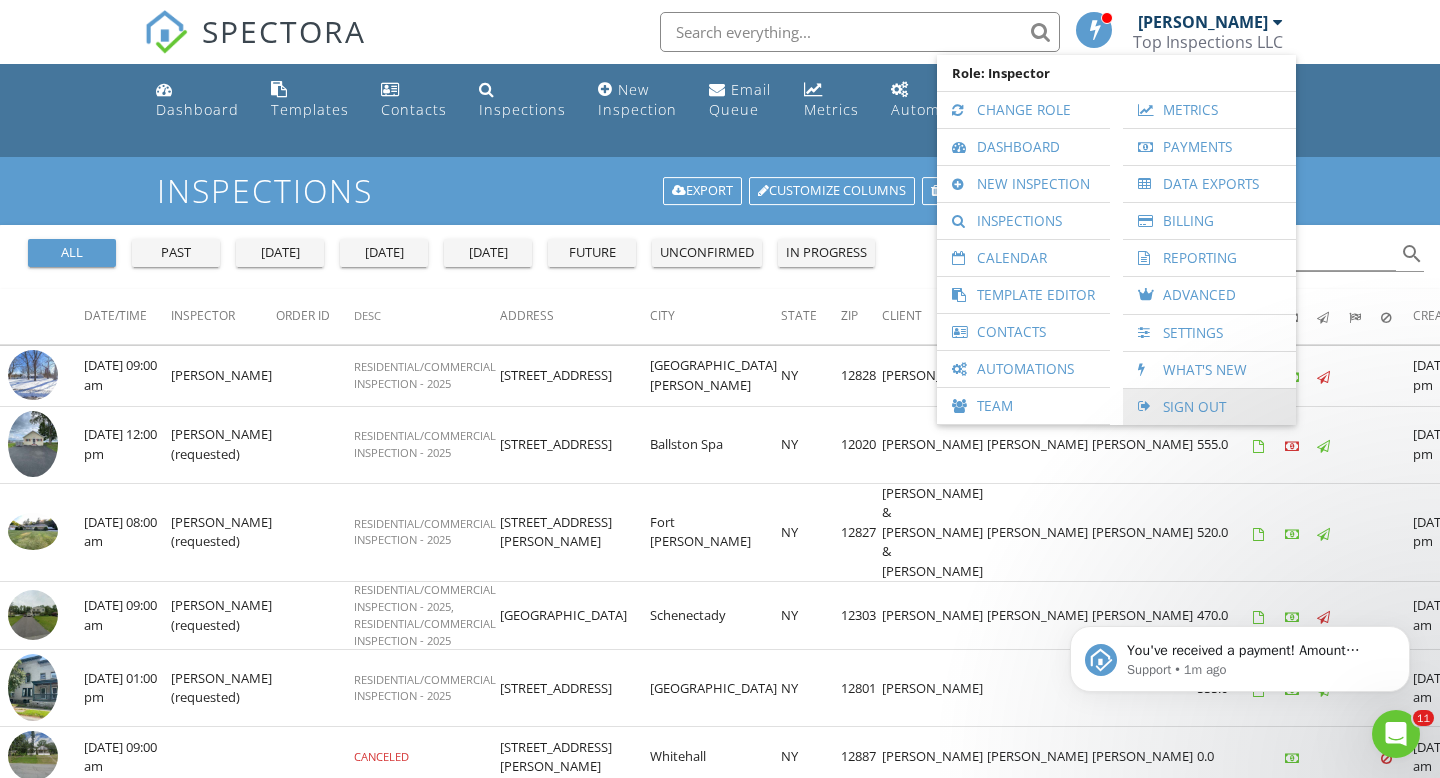 click on "Sign Out" at bounding box center (1209, 407) 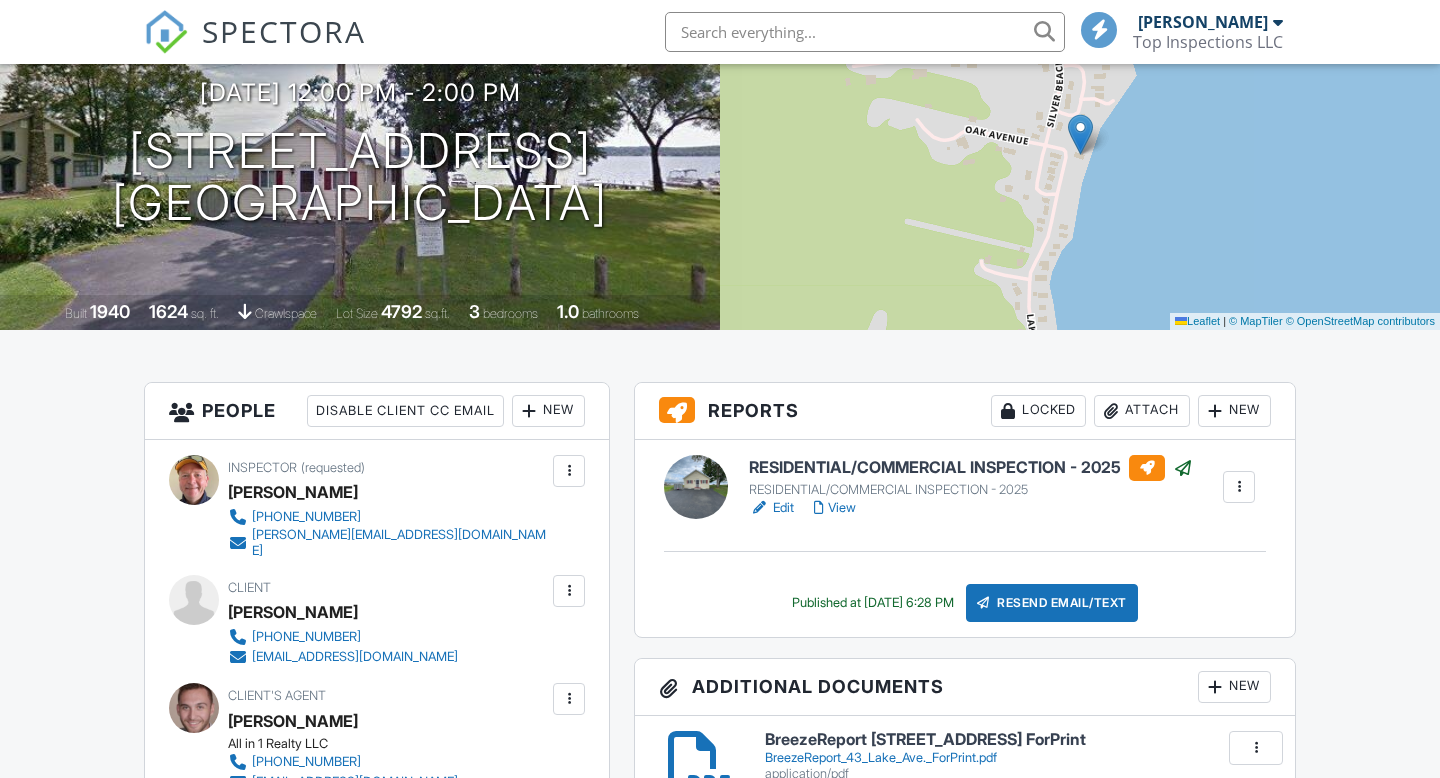 scroll, scrollTop: 0, scrollLeft: 0, axis: both 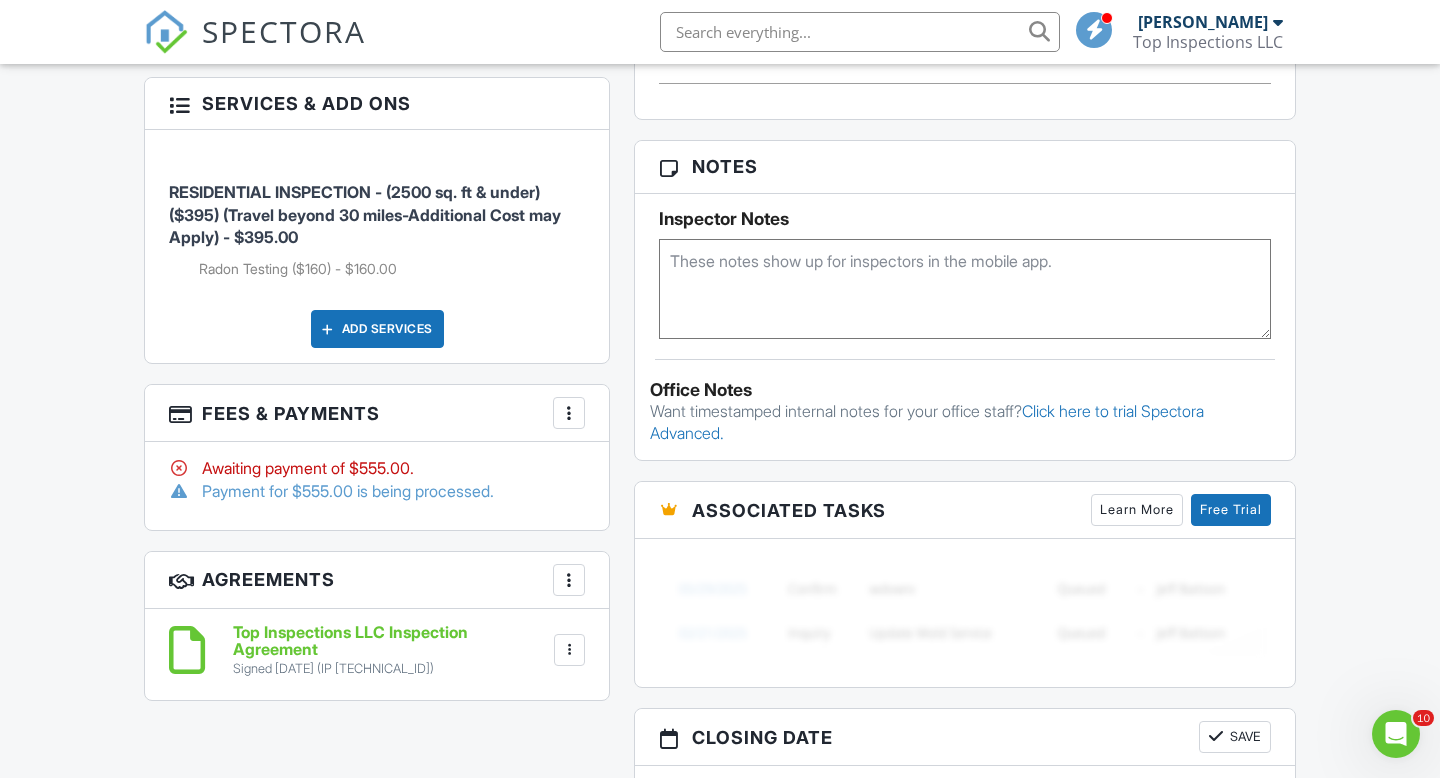 click at bounding box center (569, 413) 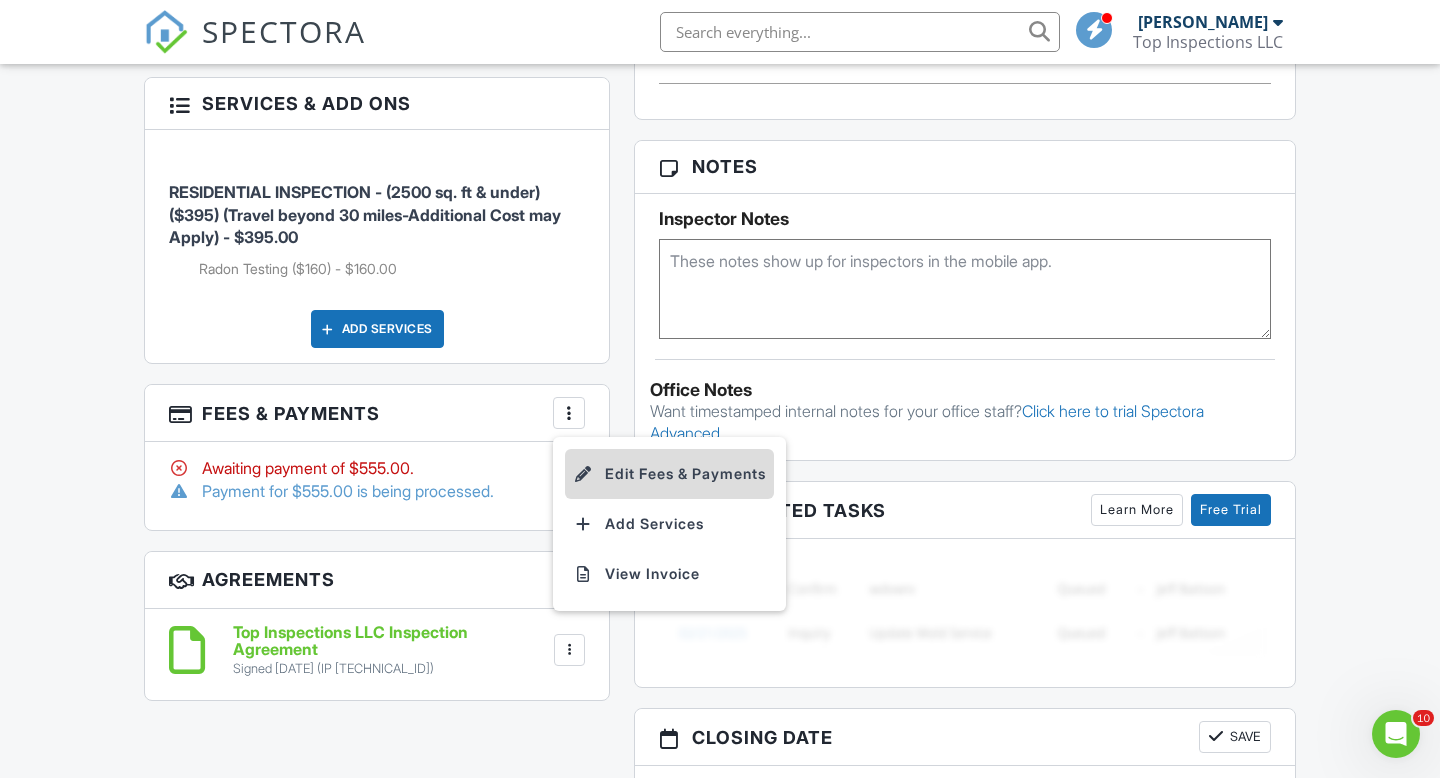 click on "Edit Fees & Payments" at bounding box center (669, 474) 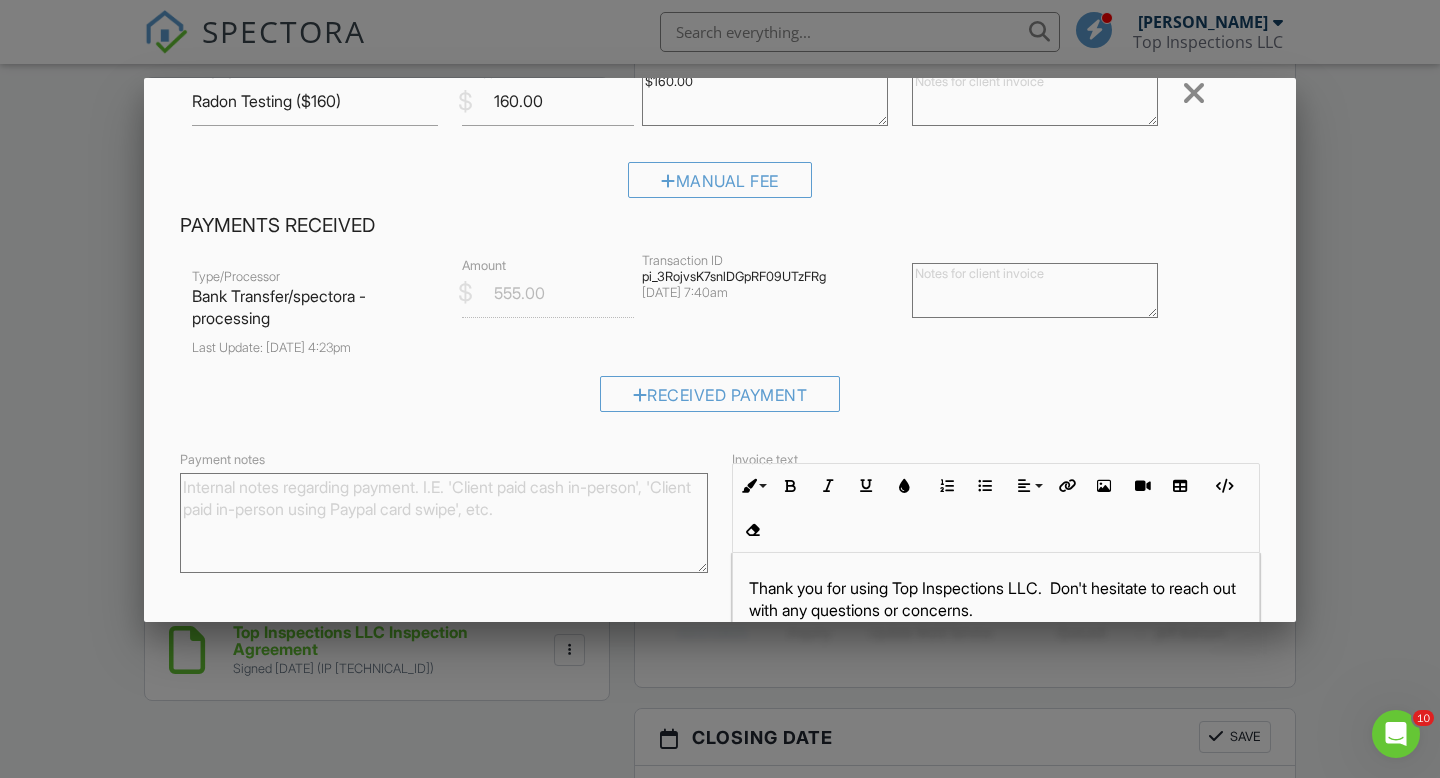 scroll, scrollTop: 265, scrollLeft: 0, axis: vertical 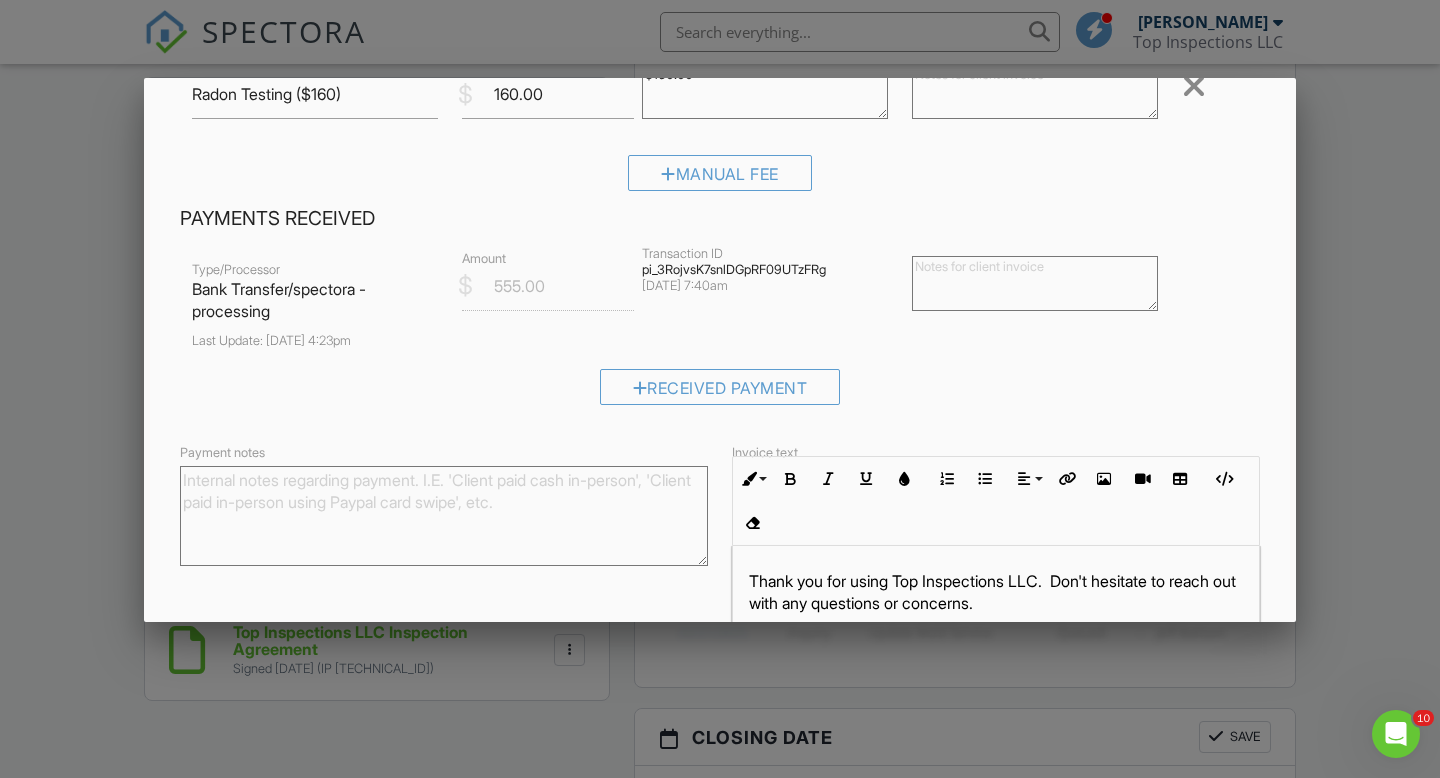 click at bounding box center (1035, 283) 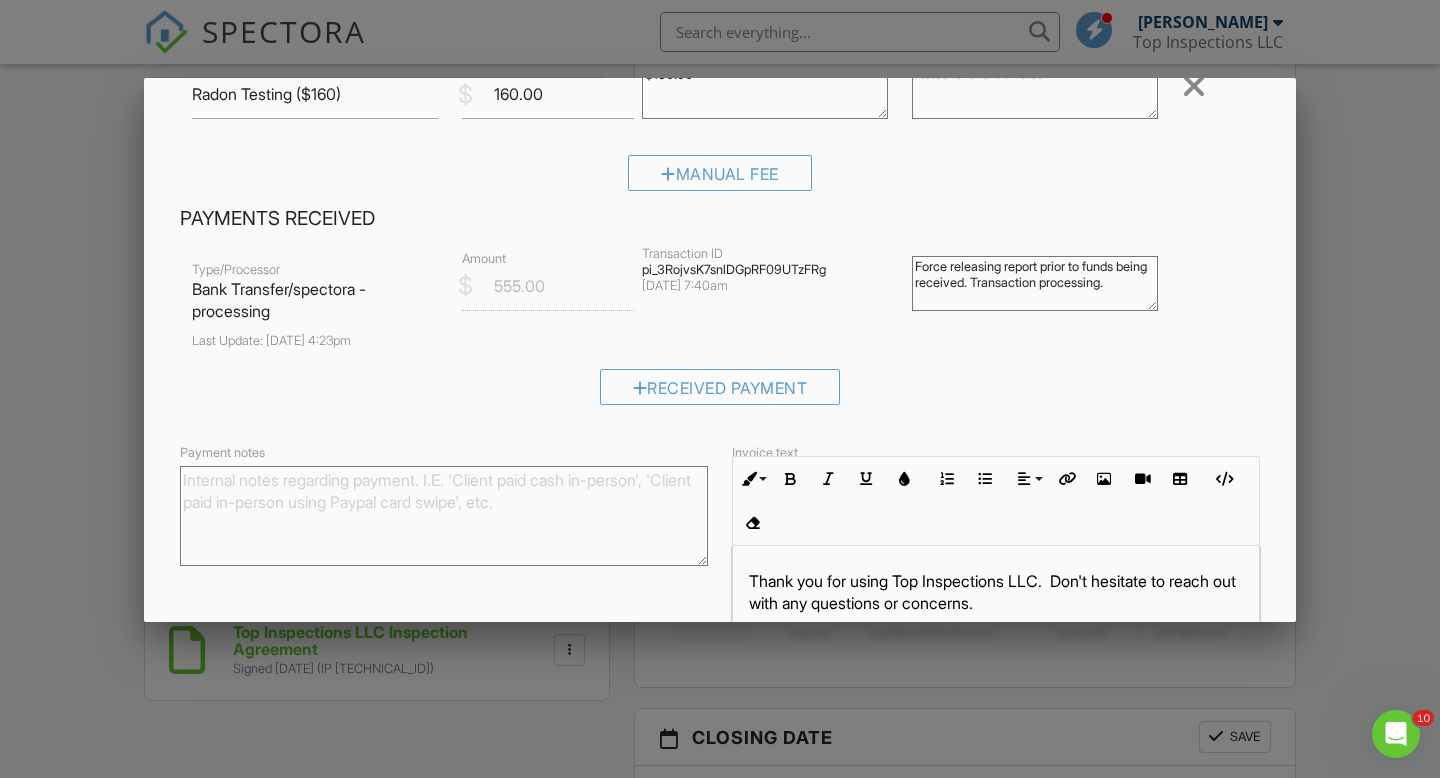 drag, startPoint x: 639, startPoint y: 250, endPoint x: 815, endPoint y: 292, distance: 180.94199 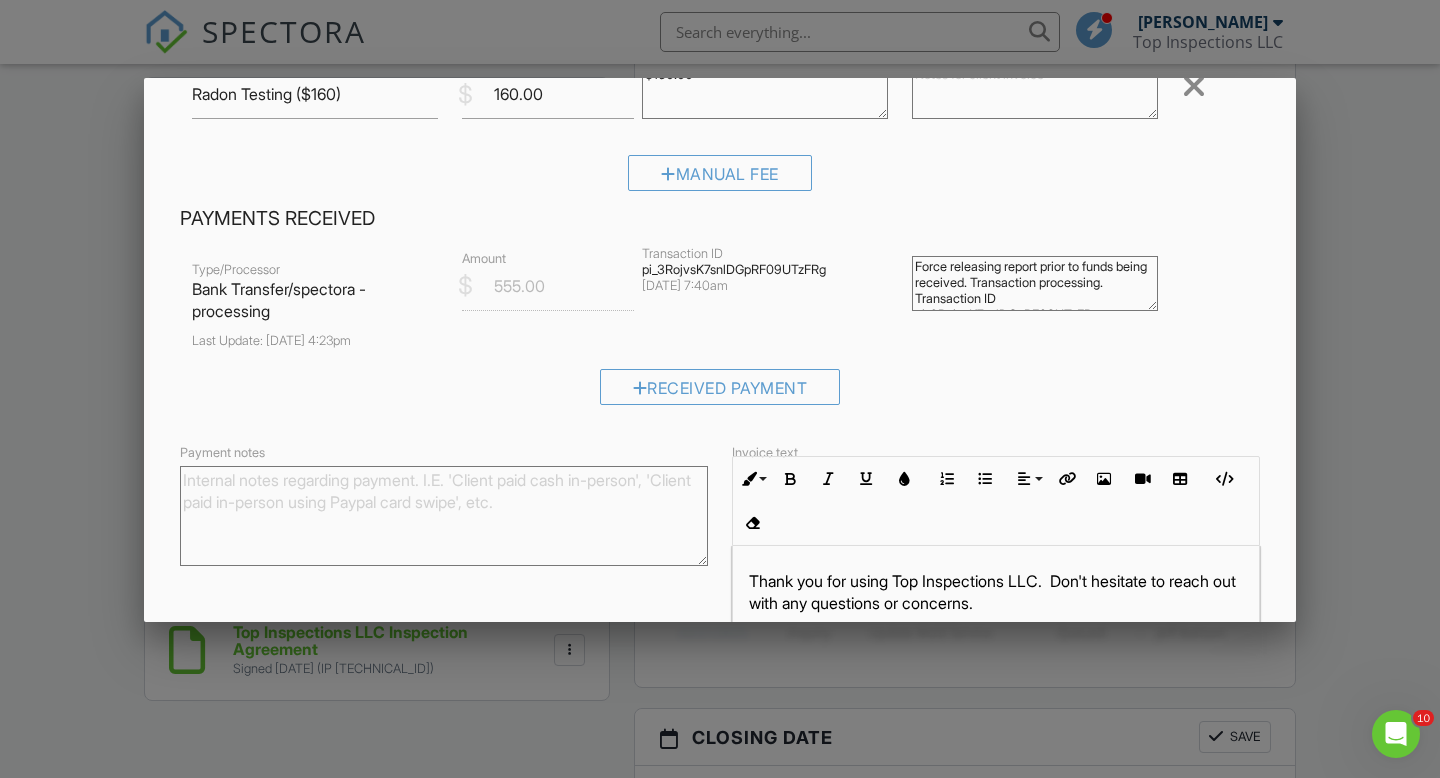 scroll, scrollTop: 28, scrollLeft: 0, axis: vertical 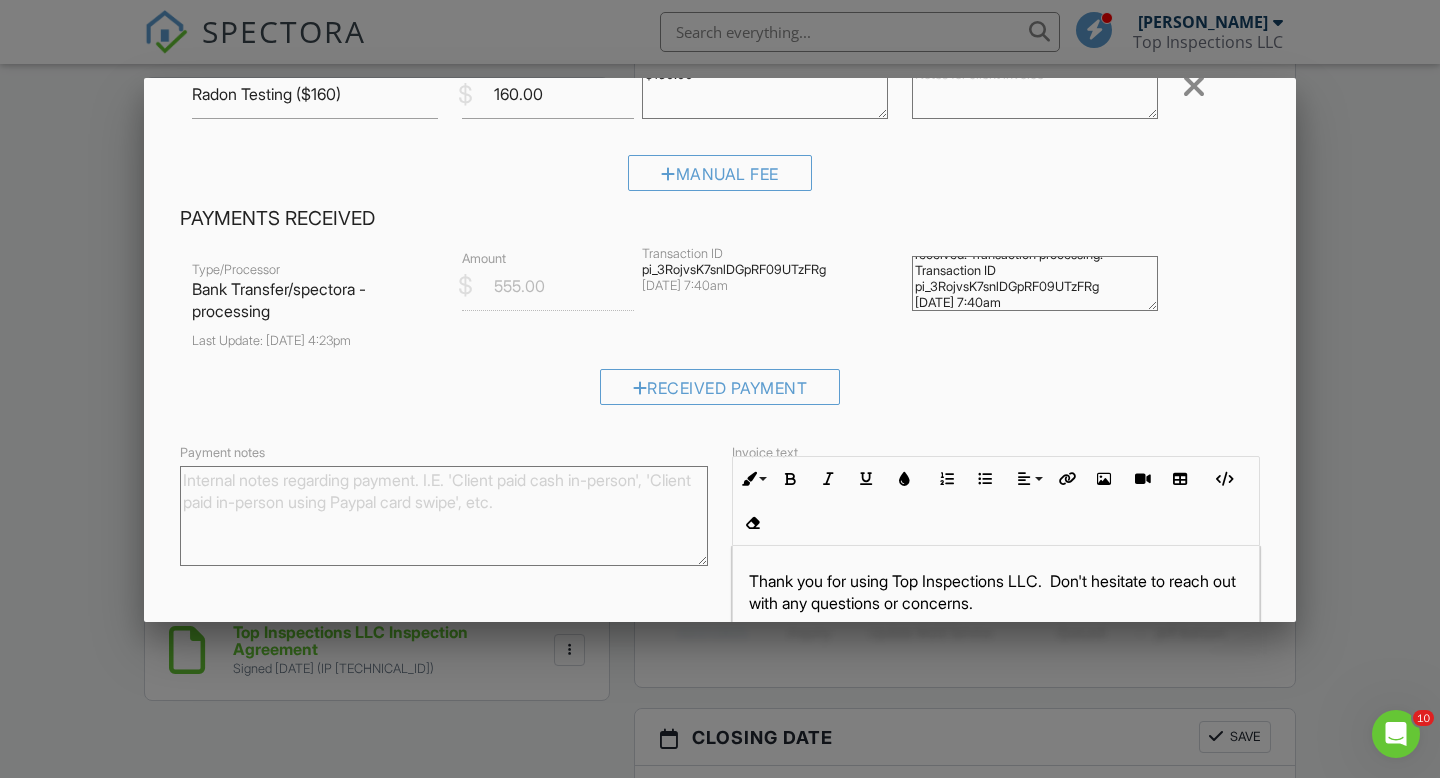 click on "Force releasing report prior to funds being received. Transaction processing. Transaction ID
pi_3RojvsK7snlDGpRF09UTzFRg
[DATE] 7:40am" at bounding box center (1035, 283) 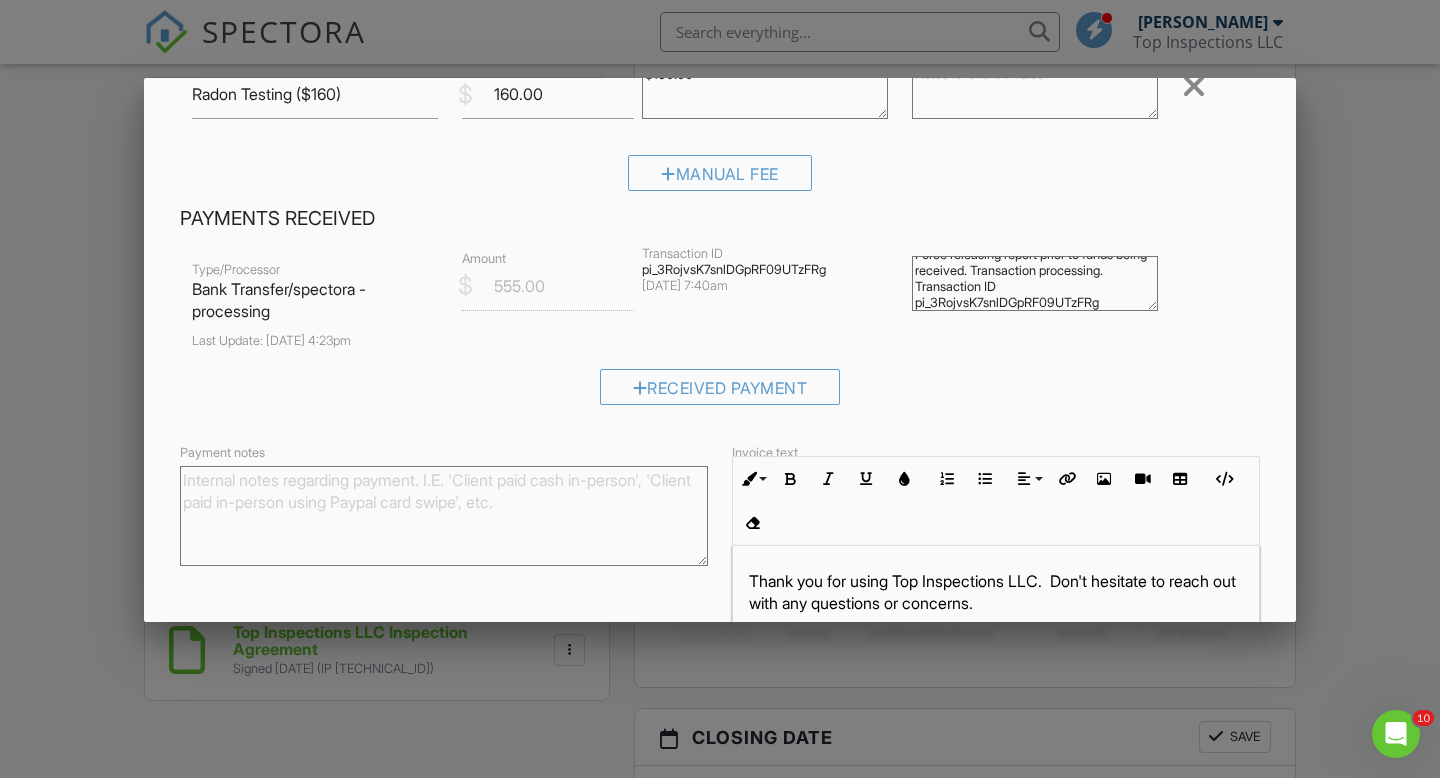 scroll, scrollTop: 0, scrollLeft: 0, axis: both 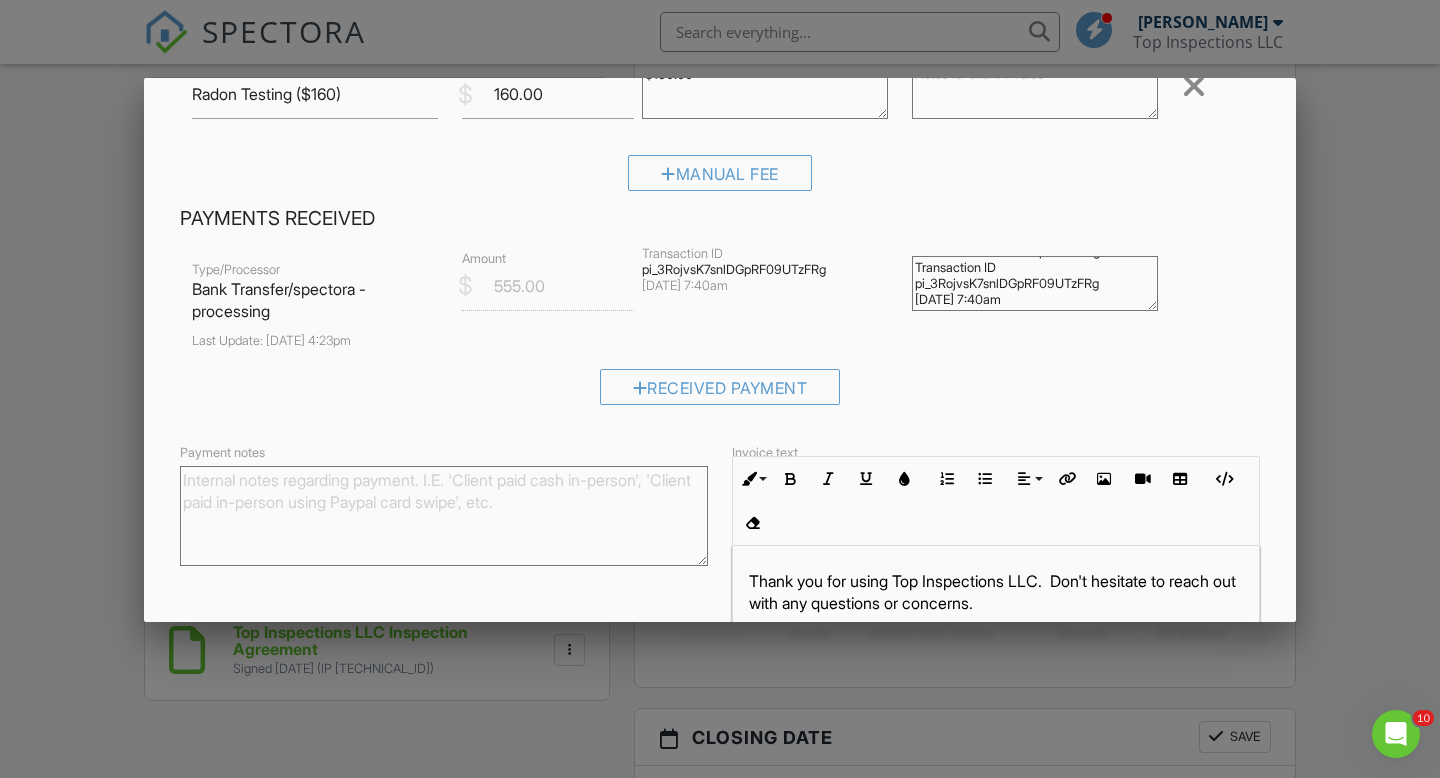 drag, startPoint x: 915, startPoint y: 266, endPoint x: 1023, endPoint y: 328, distance: 124.53112 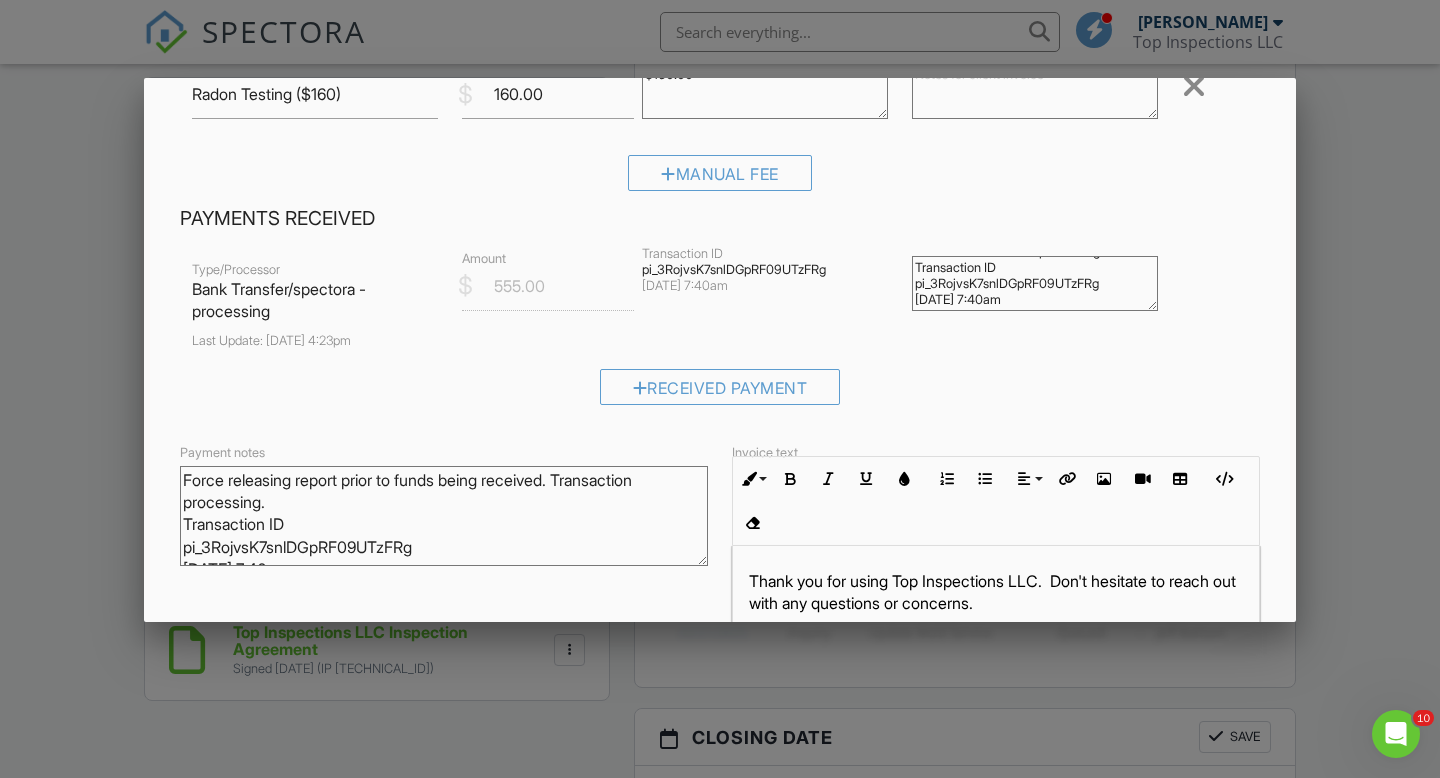 scroll, scrollTop: 14, scrollLeft: 0, axis: vertical 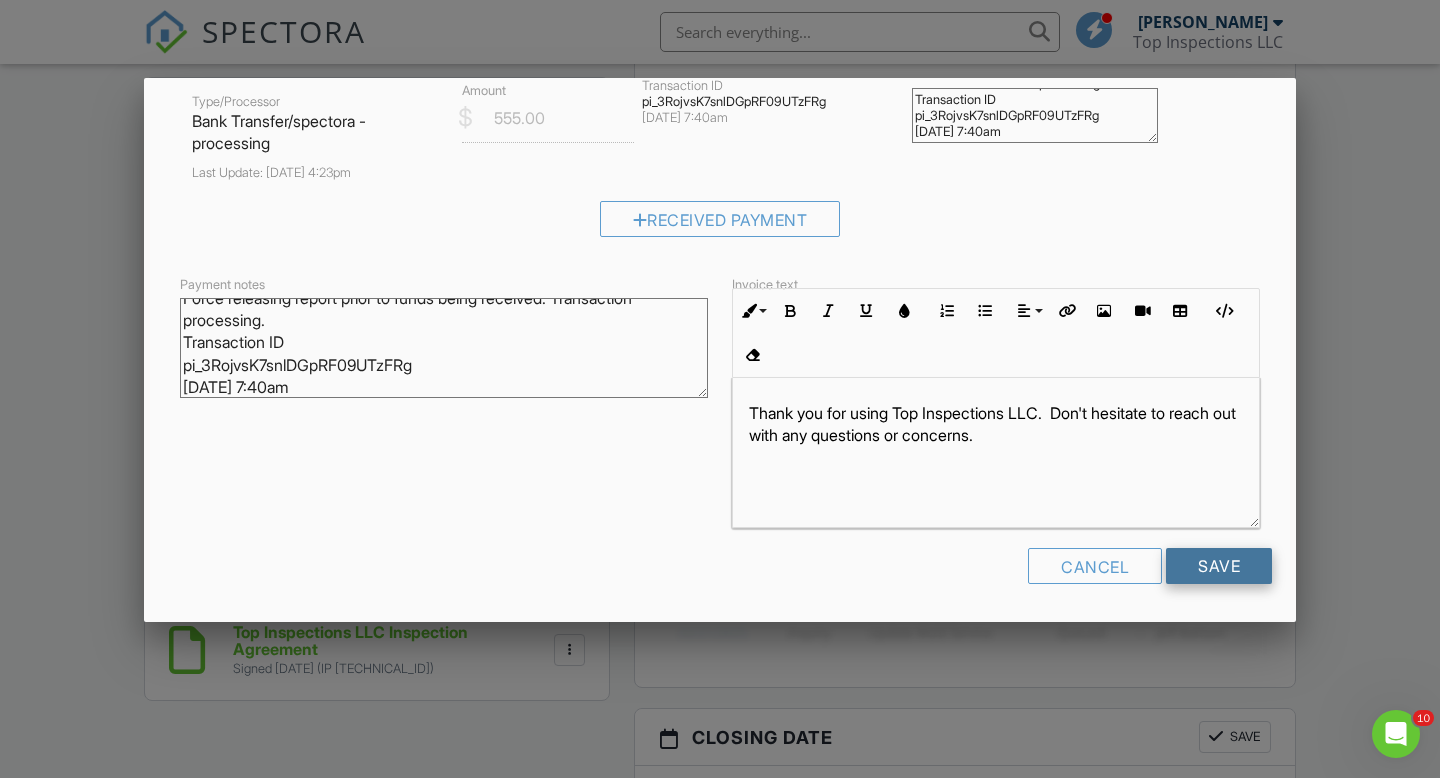 type on "Force releasing report prior to funds being received. Transaction processing.
Transaction ID
pi_3RojvsK7snlDGpRF09UTzFRg
[DATE] 7:40am" 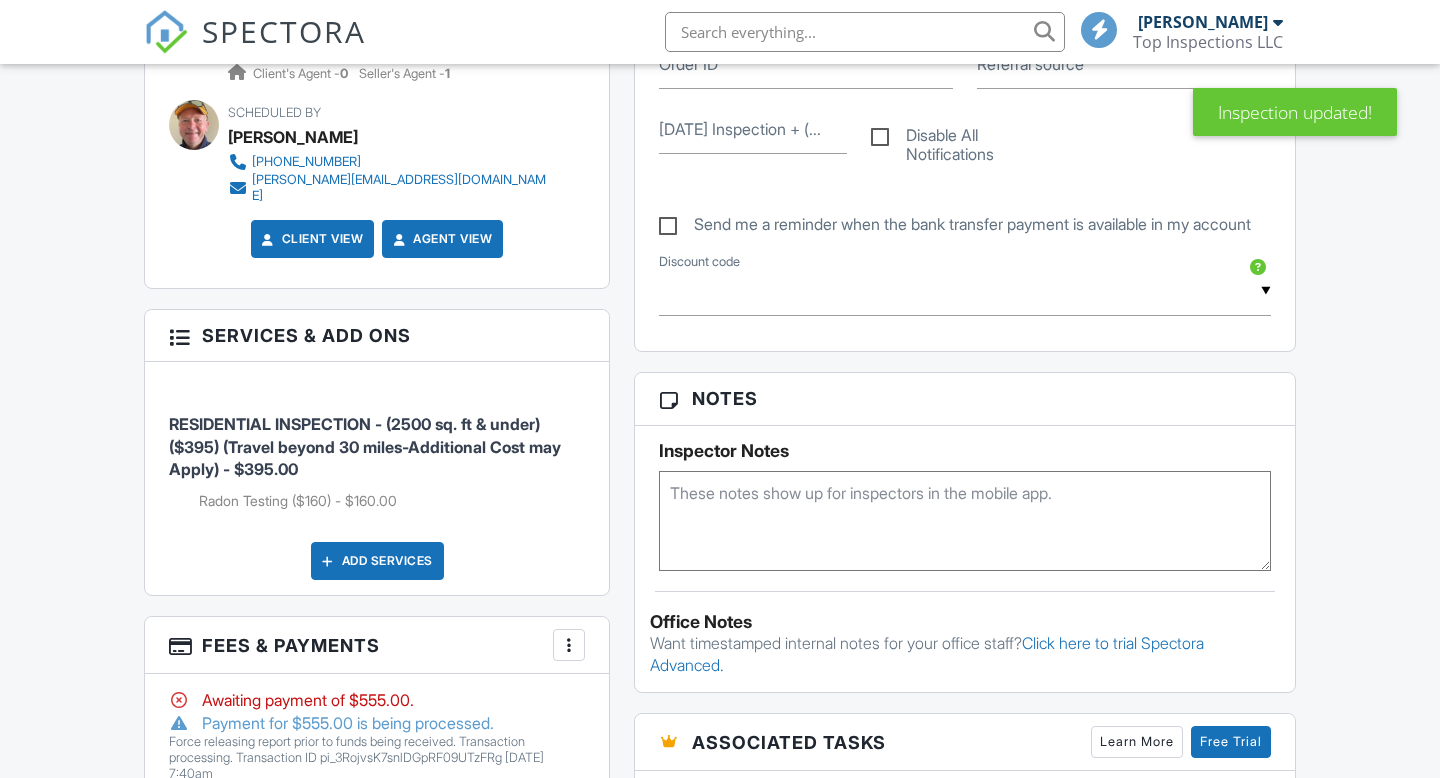 scroll, scrollTop: 1435, scrollLeft: 0, axis: vertical 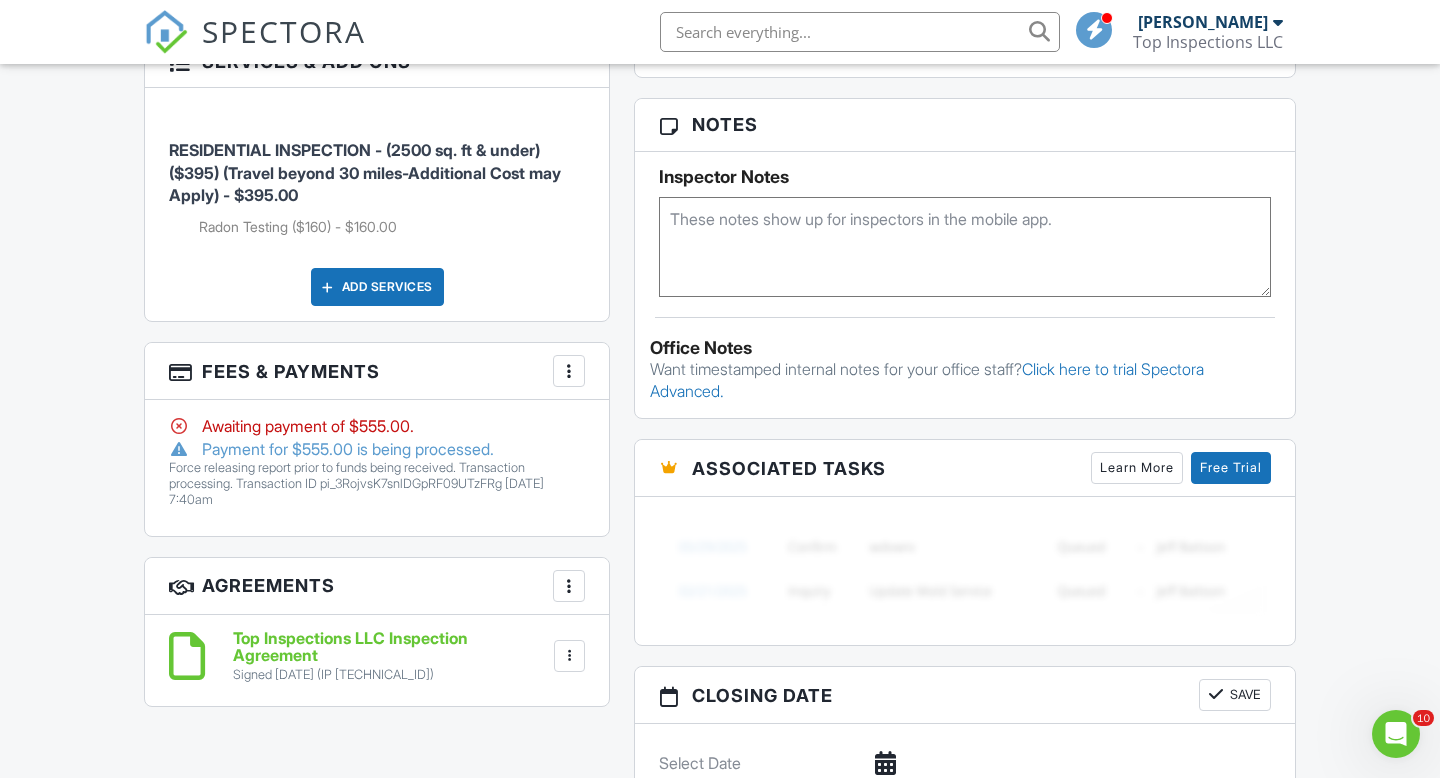 click at bounding box center (569, 371) 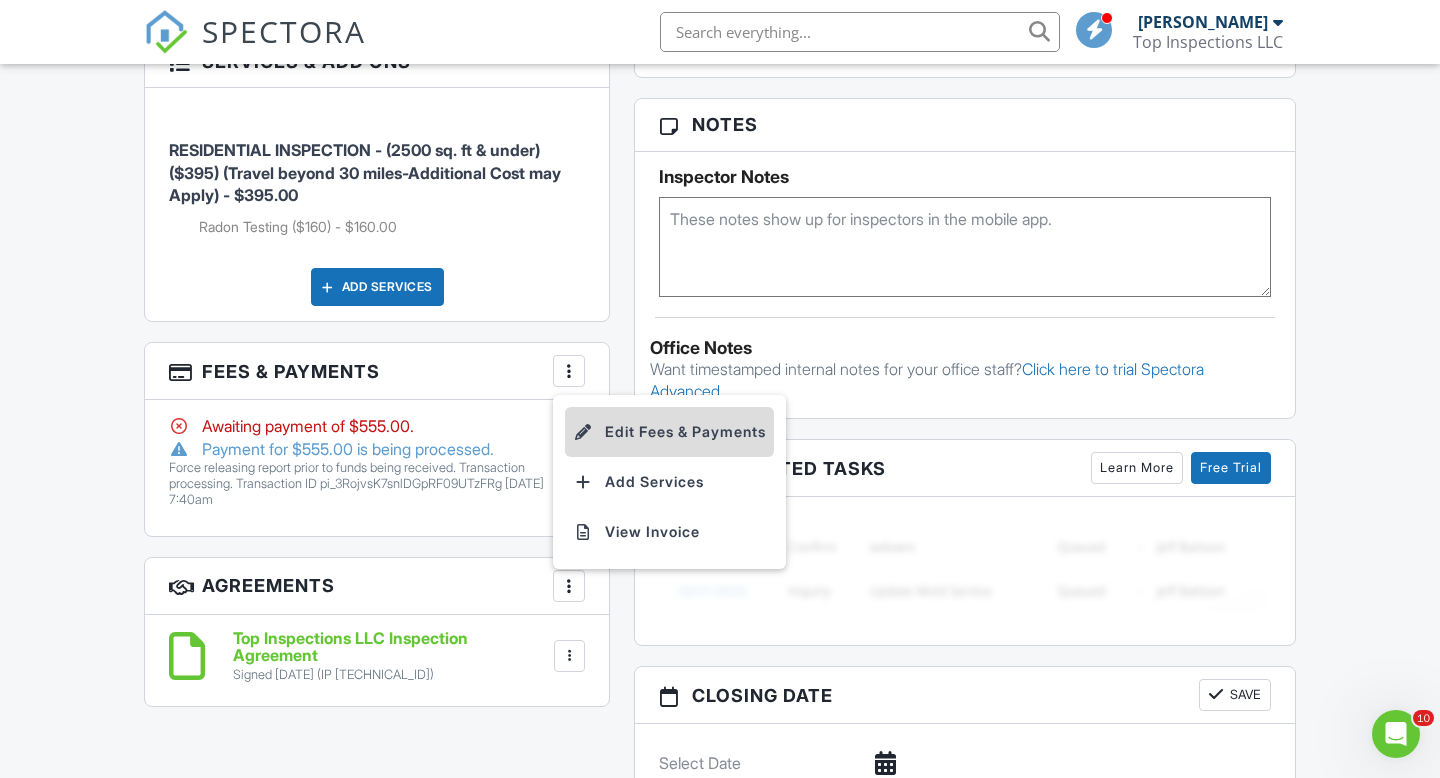 click on "Edit Fees & Payments" at bounding box center [669, 432] 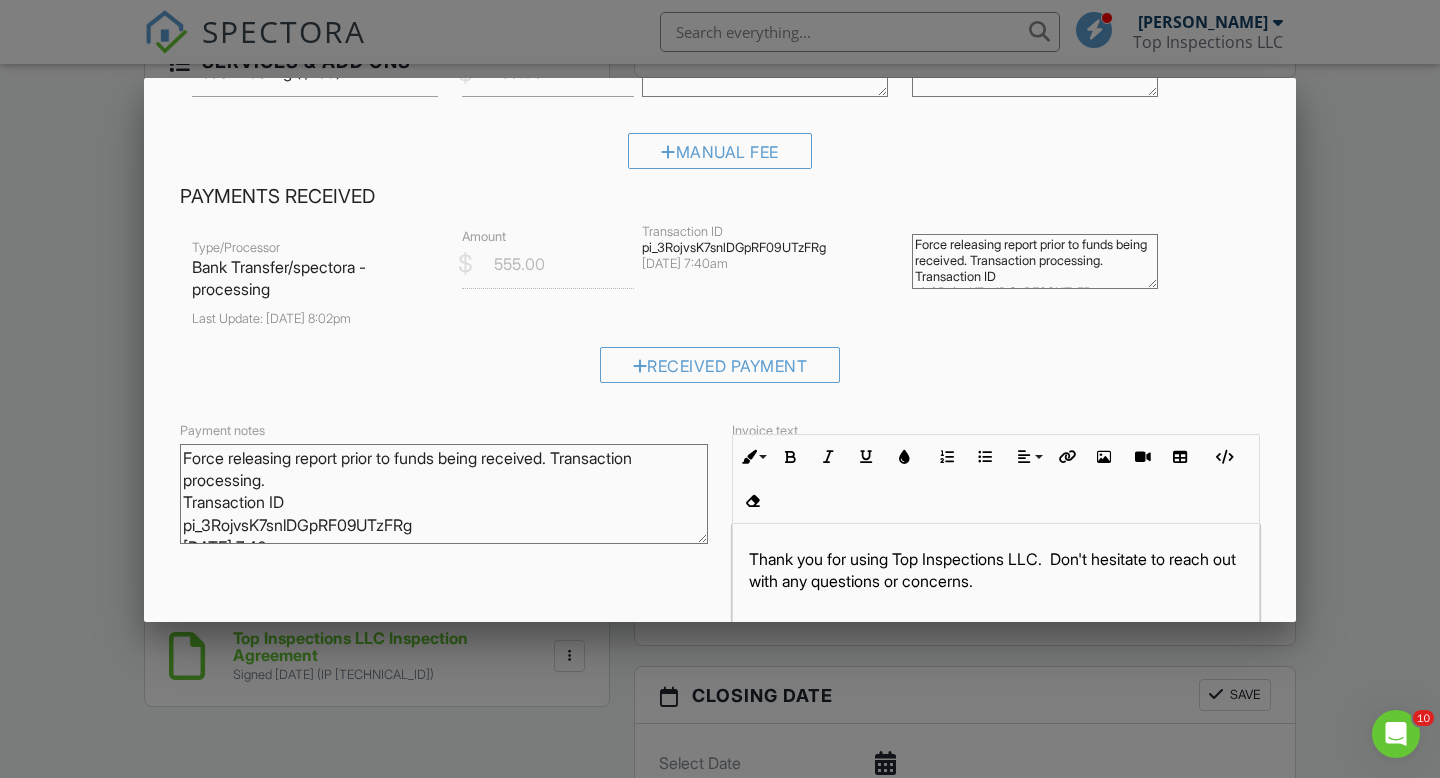 scroll, scrollTop: 294, scrollLeft: 0, axis: vertical 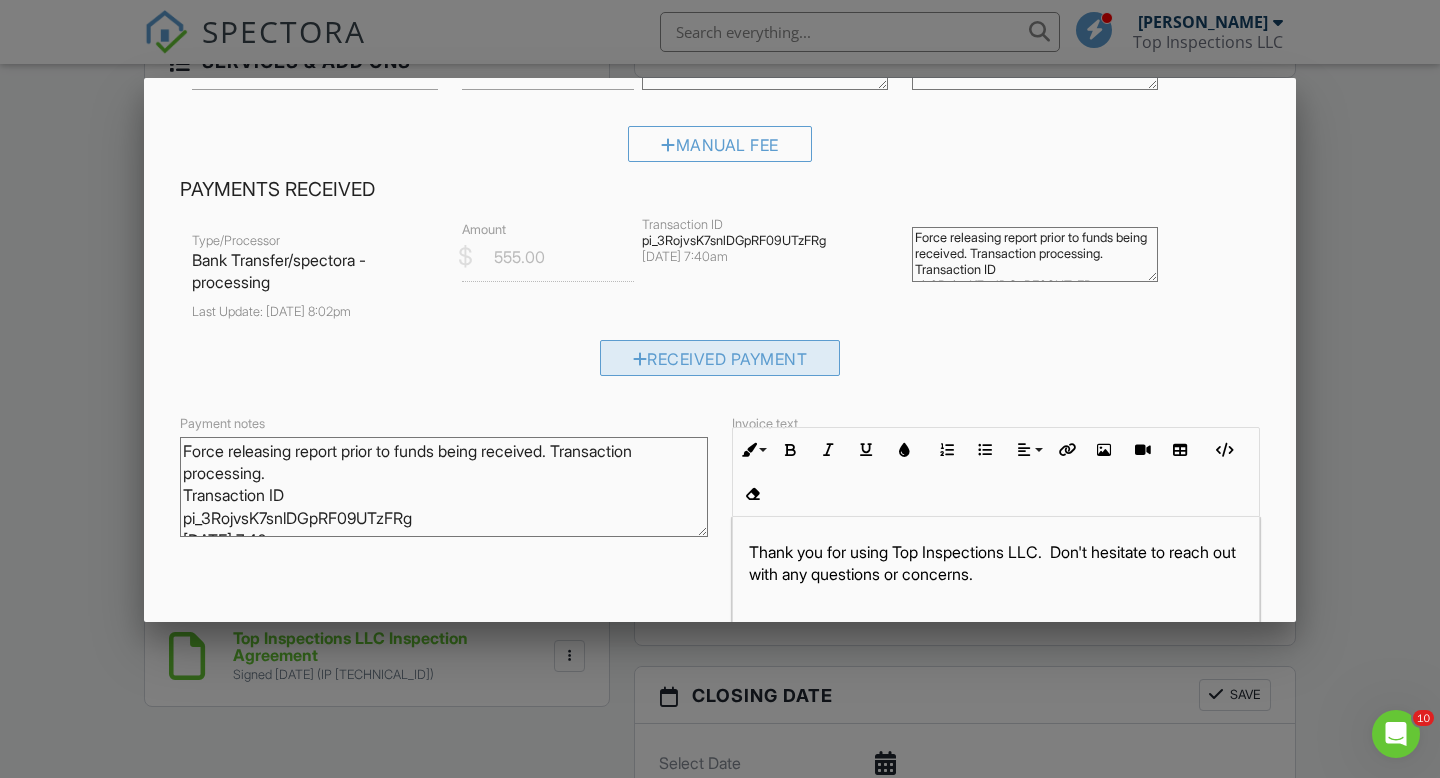 click on "Received Payment" at bounding box center (720, 358) 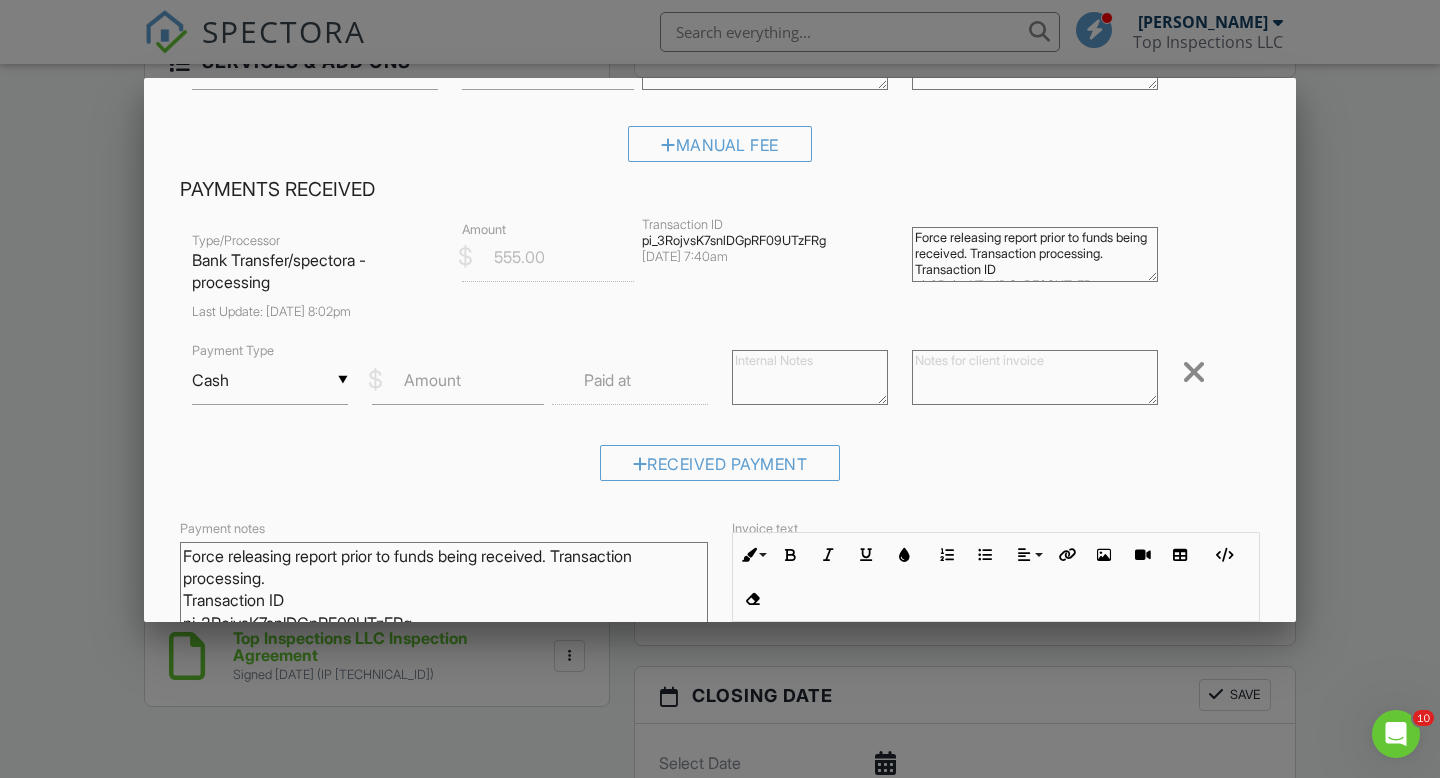 click at bounding box center (1035, 377) 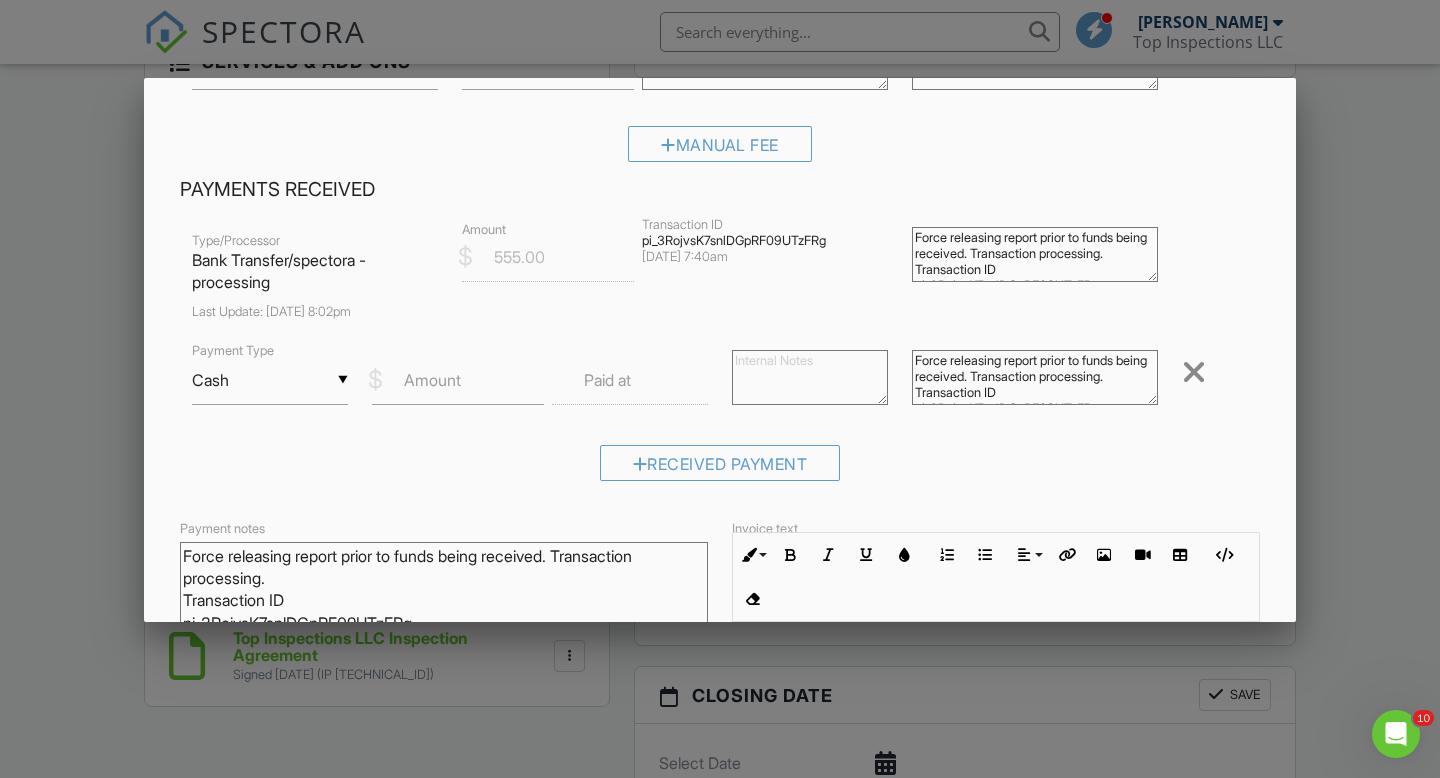 scroll, scrollTop: 44, scrollLeft: 0, axis: vertical 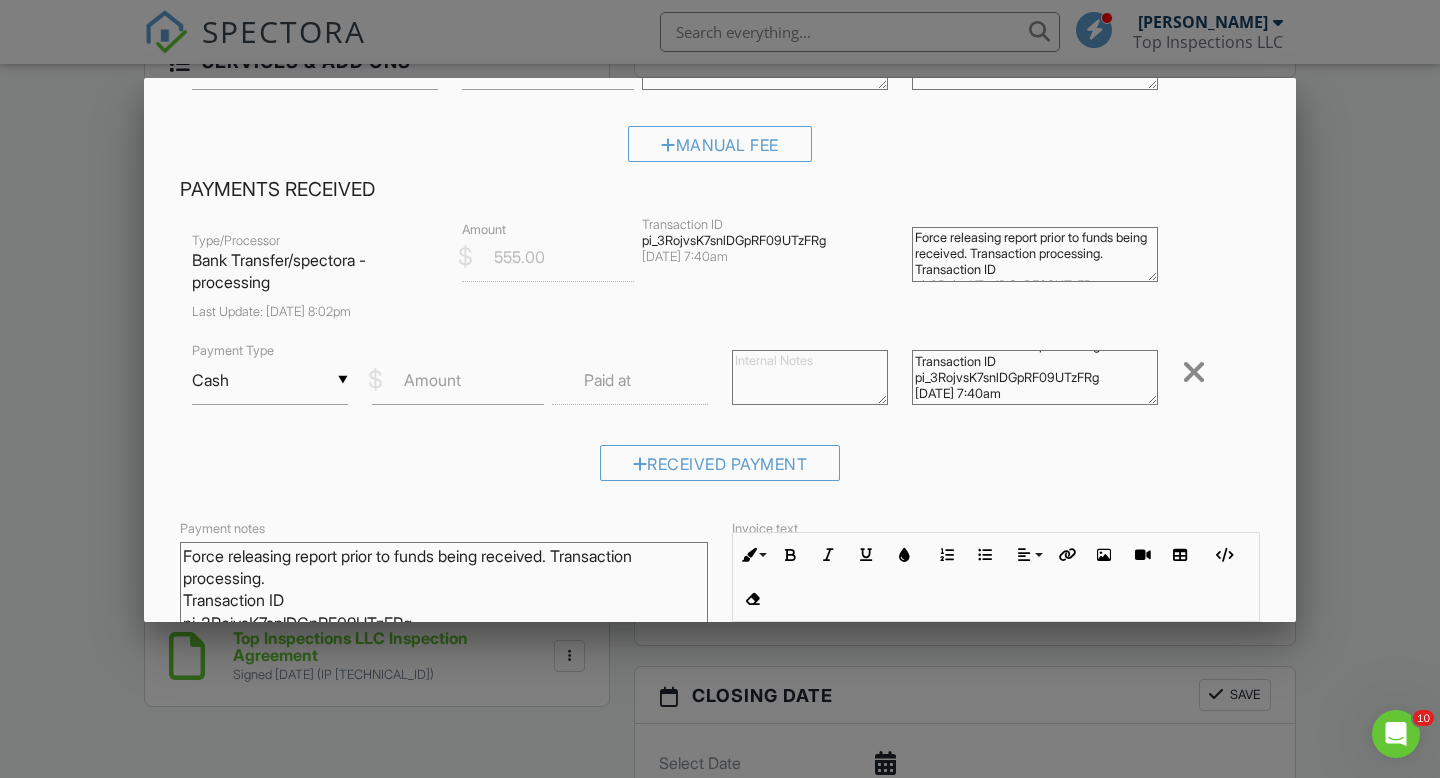 type on "Force releasing report prior to funds being received. Transaction processing.
Transaction ID
pi_3RojvsK7snlDGpRF09UTzFRg
[DATE] 7:40am" 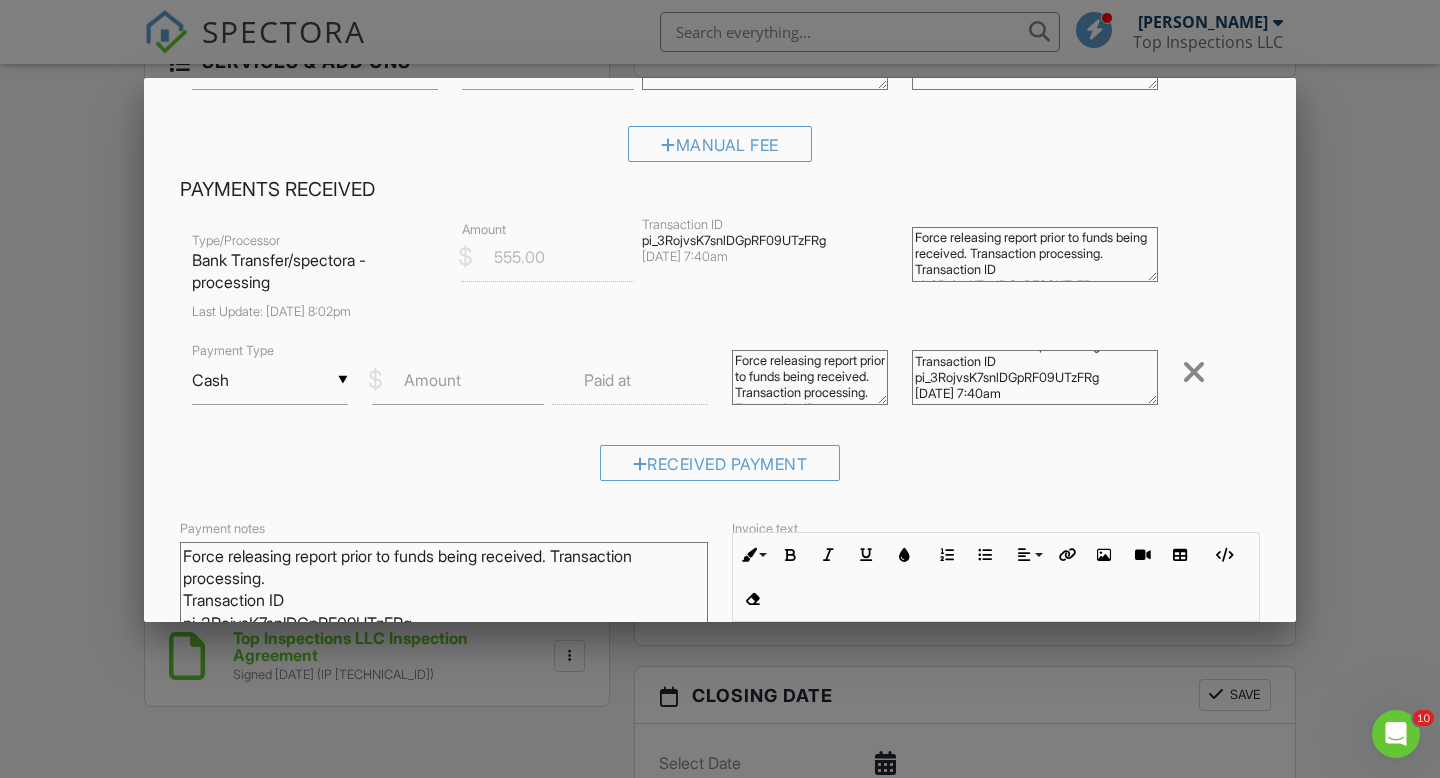 scroll, scrollTop: 76, scrollLeft: 0, axis: vertical 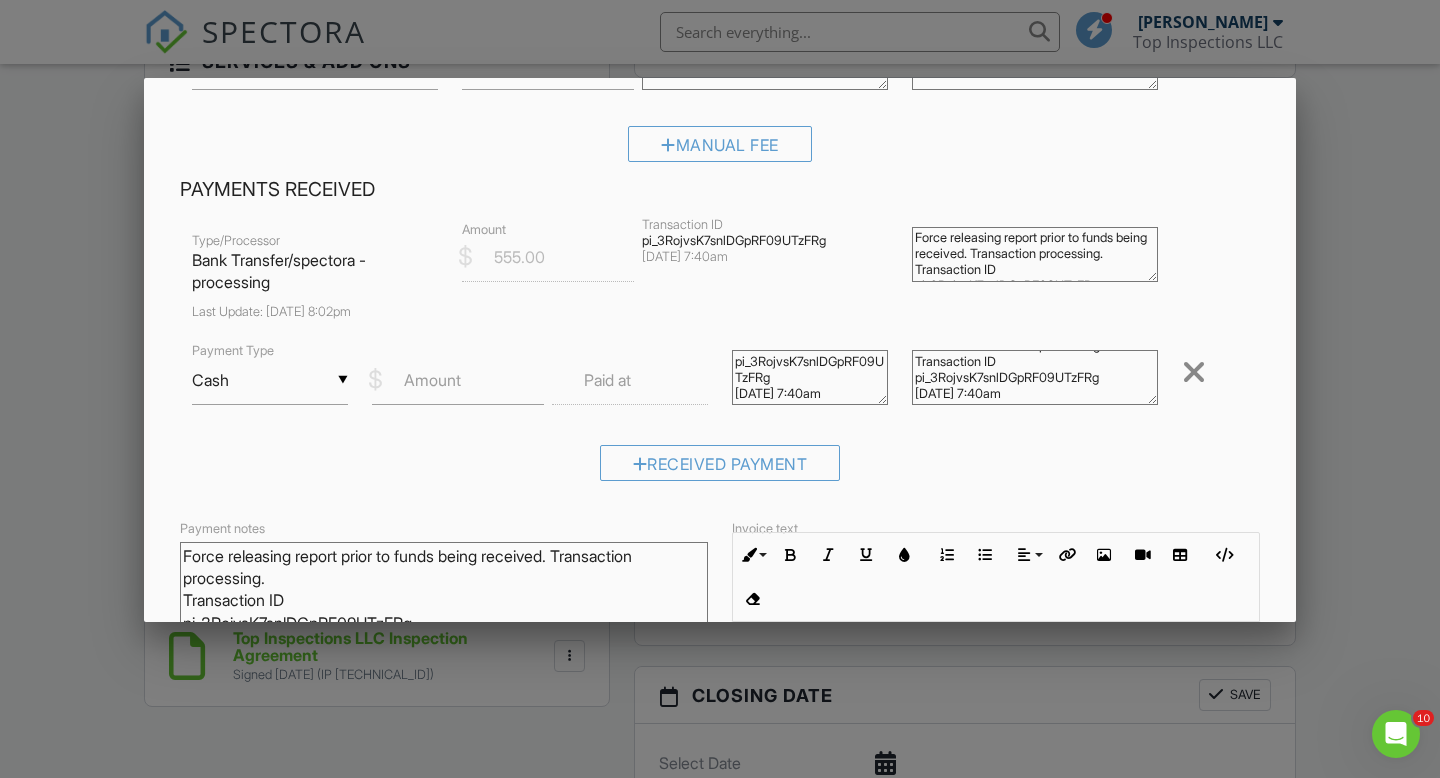 type on "Force releasing report prior to funds being received. Transaction processing.
Transaction ID
pi_3RojvsK7snlDGpRF09UTzFRg
[DATE] 7:40am" 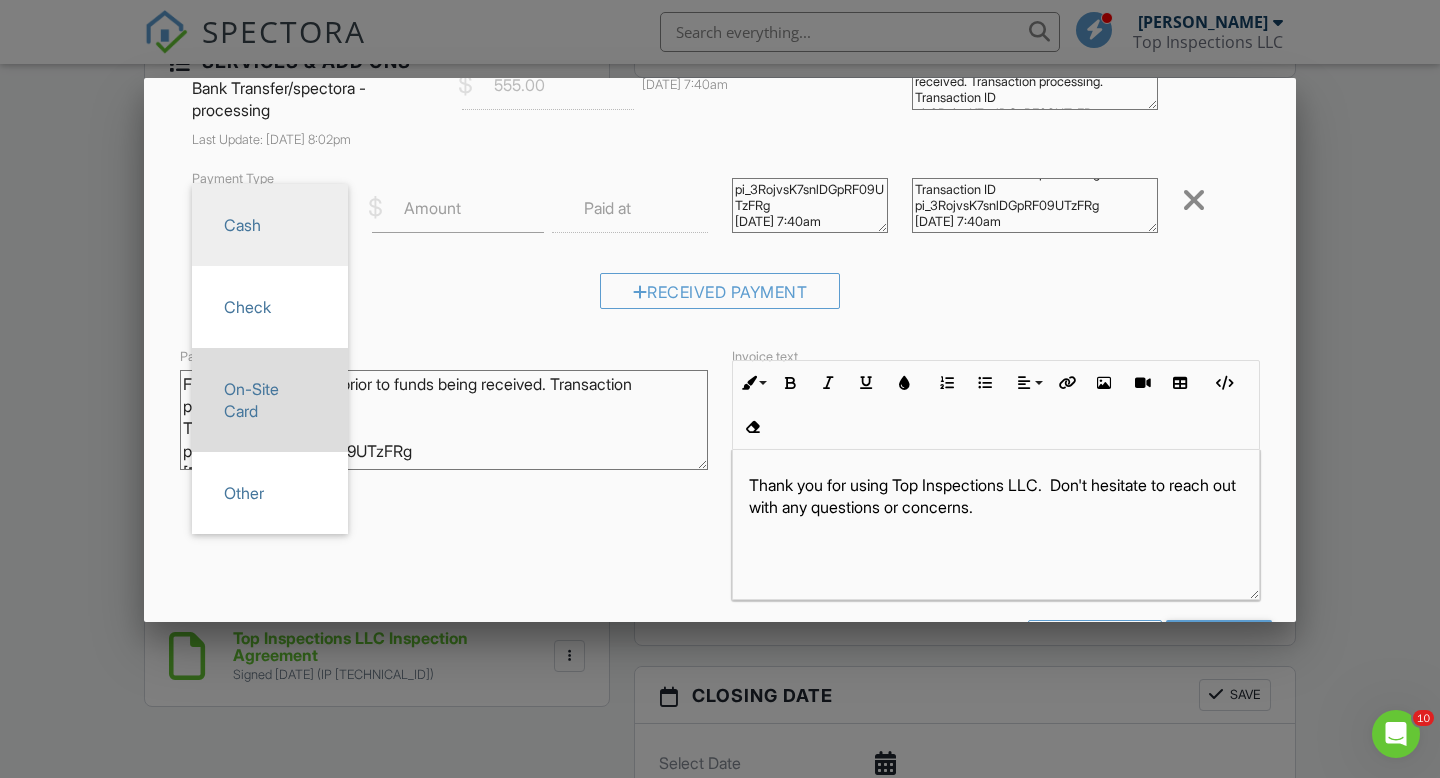 scroll, scrollTop: 539, scrollLeft: 0, axis: vertical 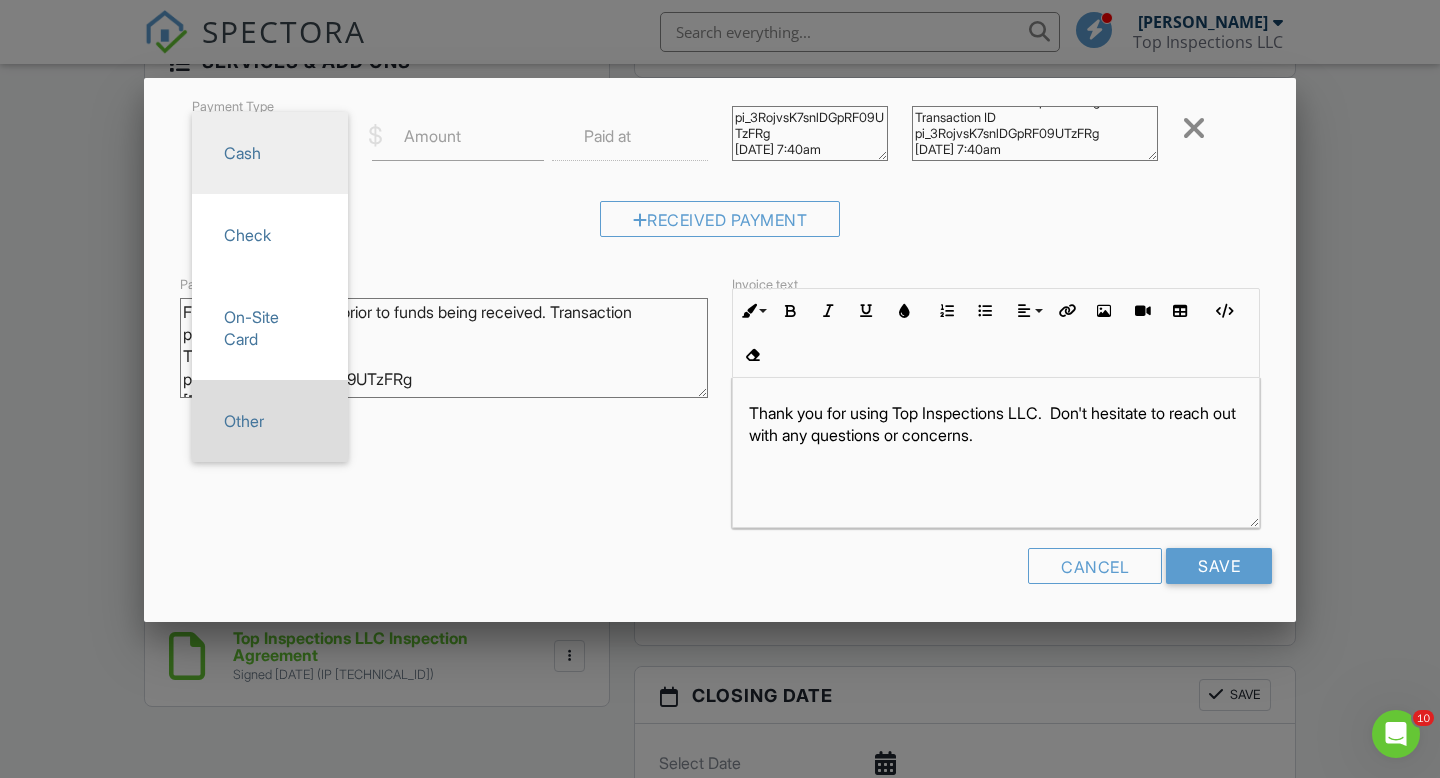 click on "Other" at bounding box center [270, 421] 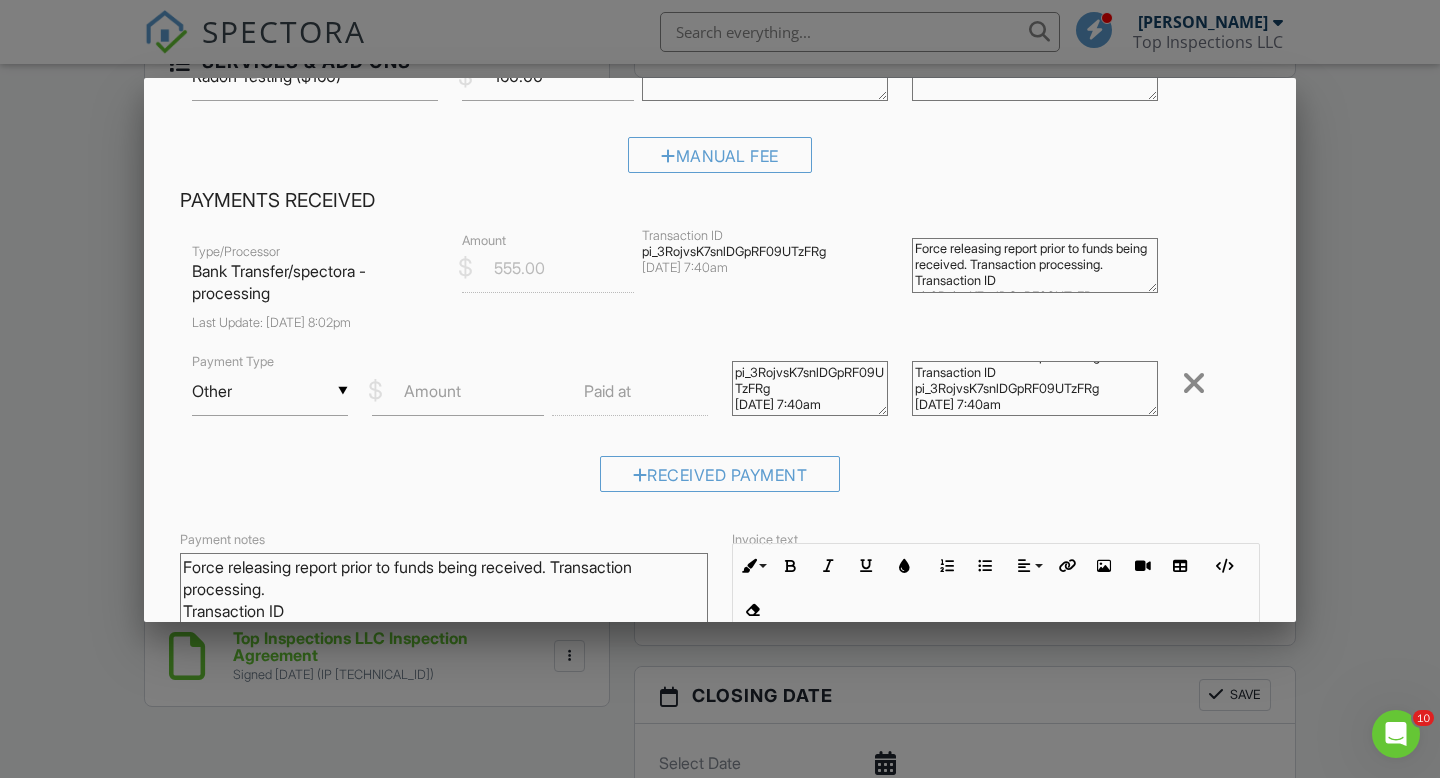 scroll, scrollTop: 276, scrollLeft: 0, axis: vertical 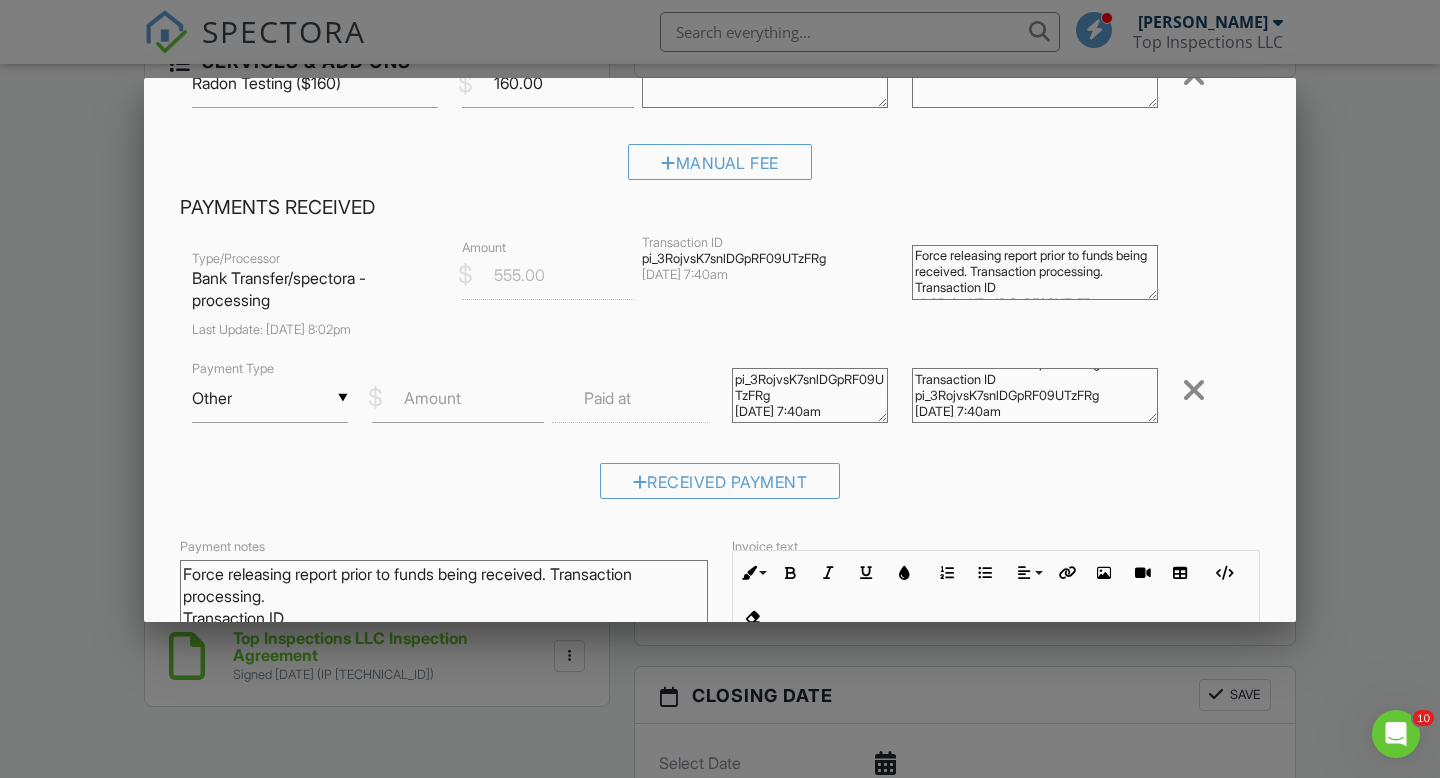 click on "Paid at" at bounding box center [607, 398] 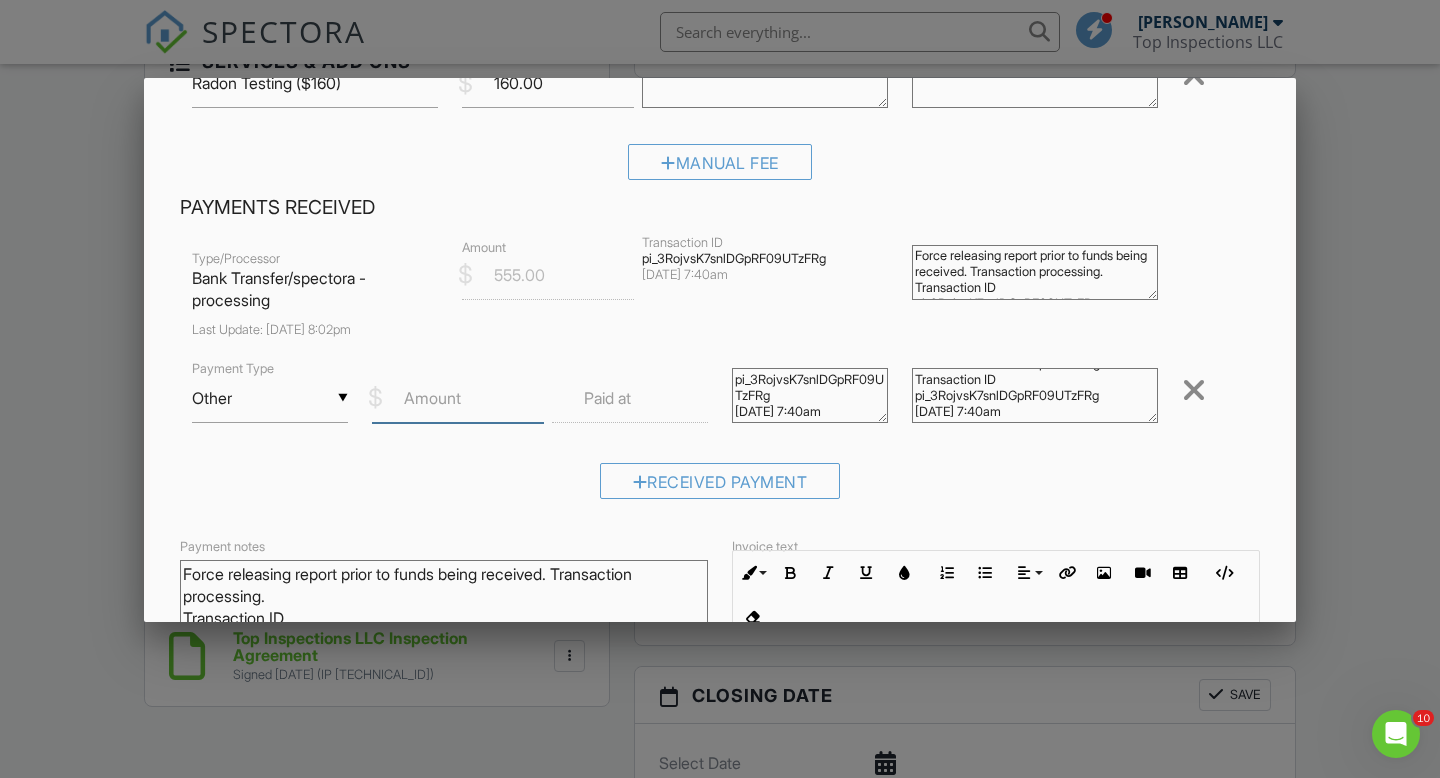click on "Amount" at bounding box center [458, 398] 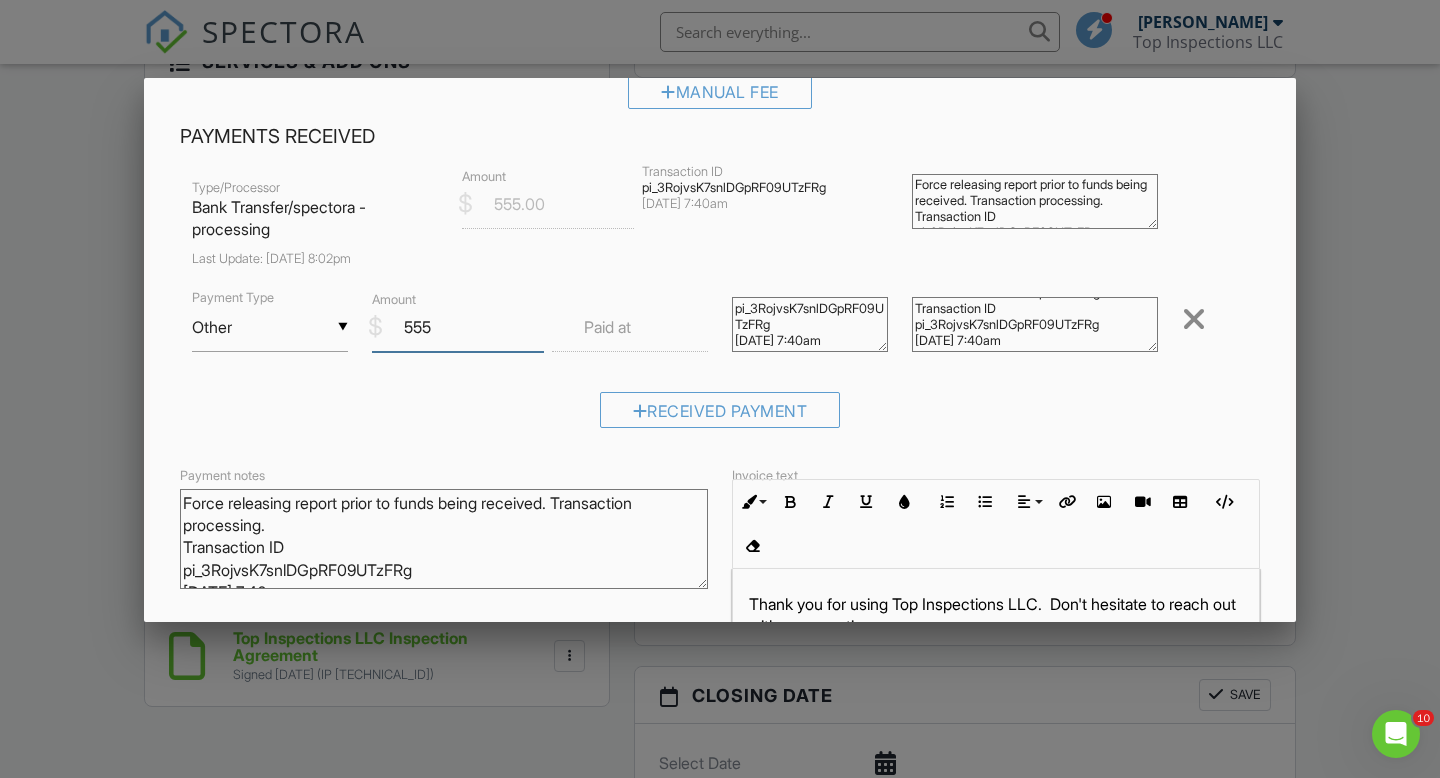 scroll, scrollTop: 539, scrollLeft: 0, axis: vertical 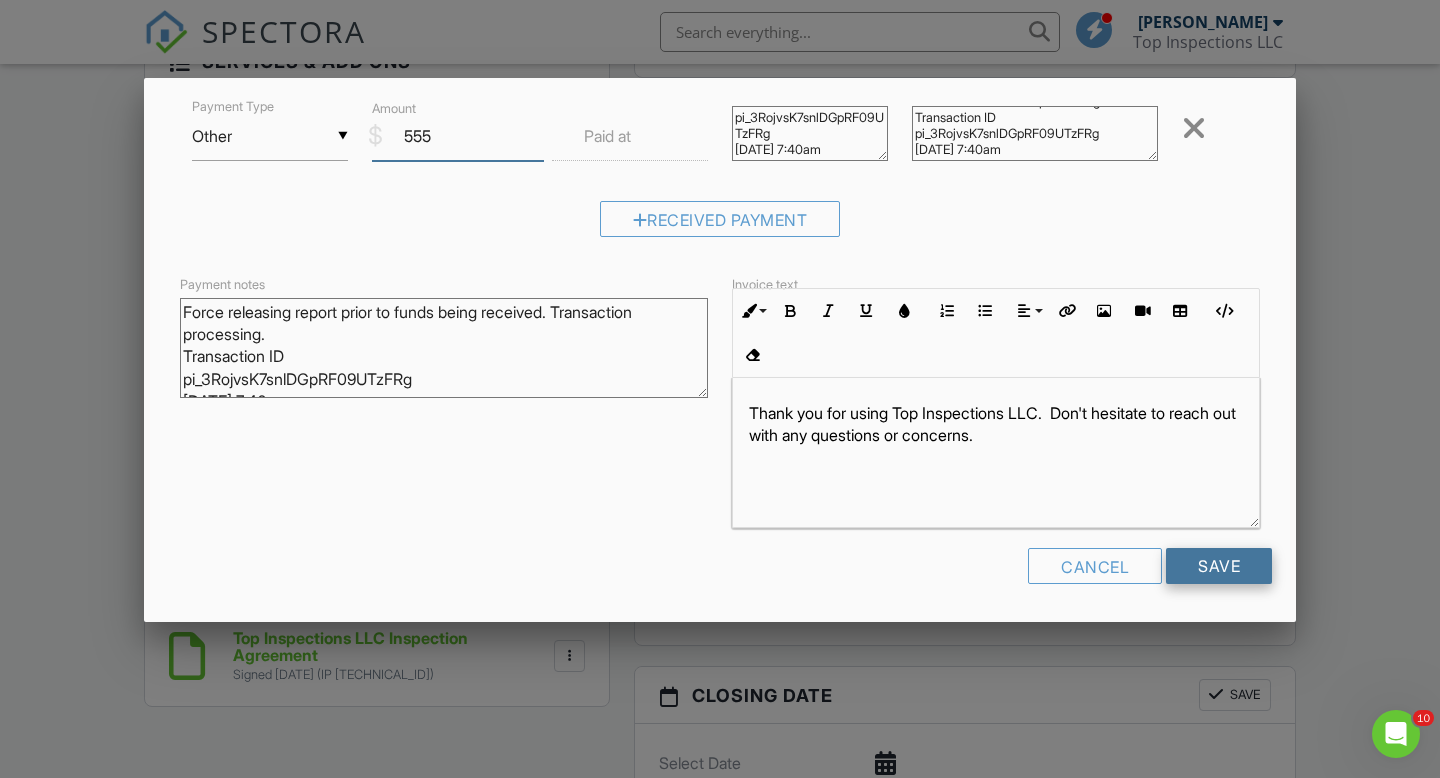 type on "555" 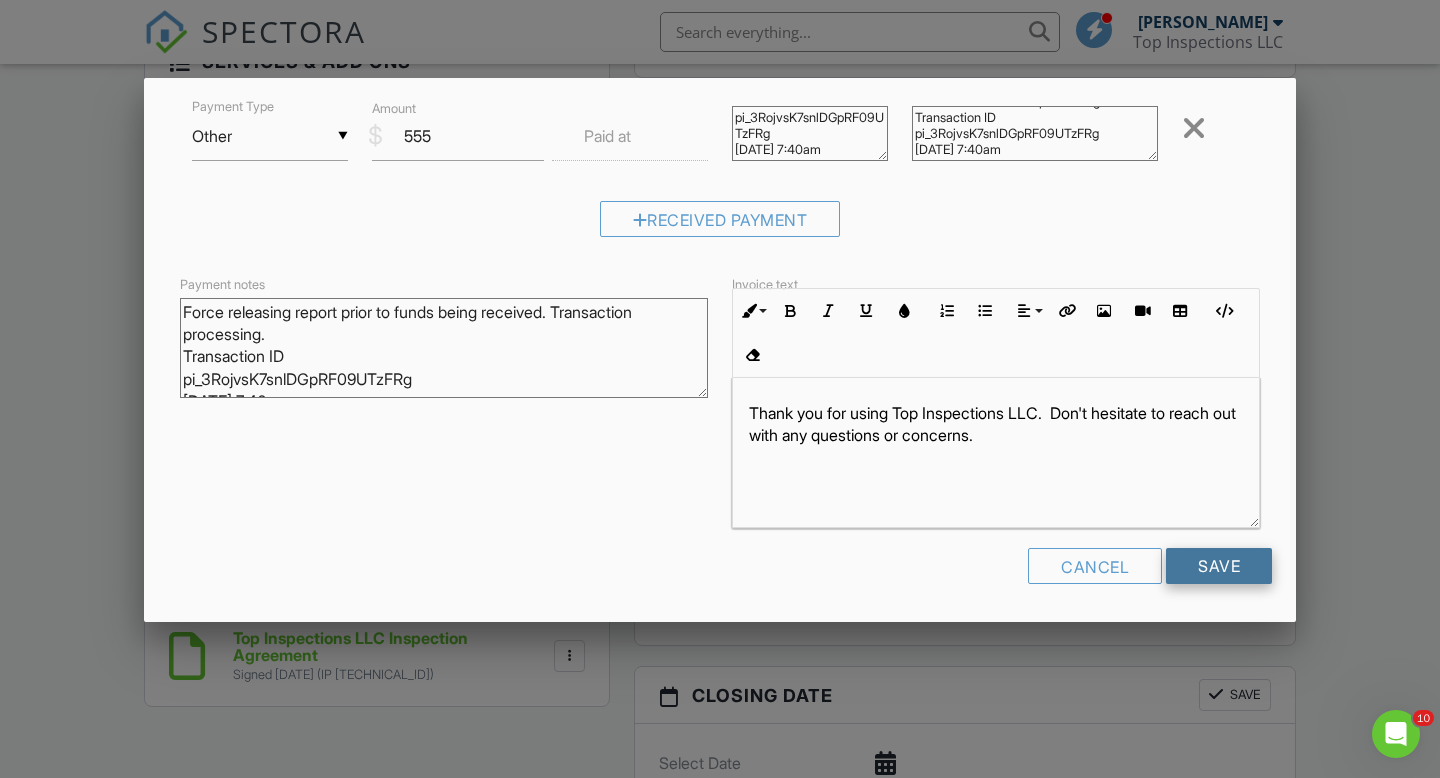 click on "Save" at bounding box center (1219, 566) 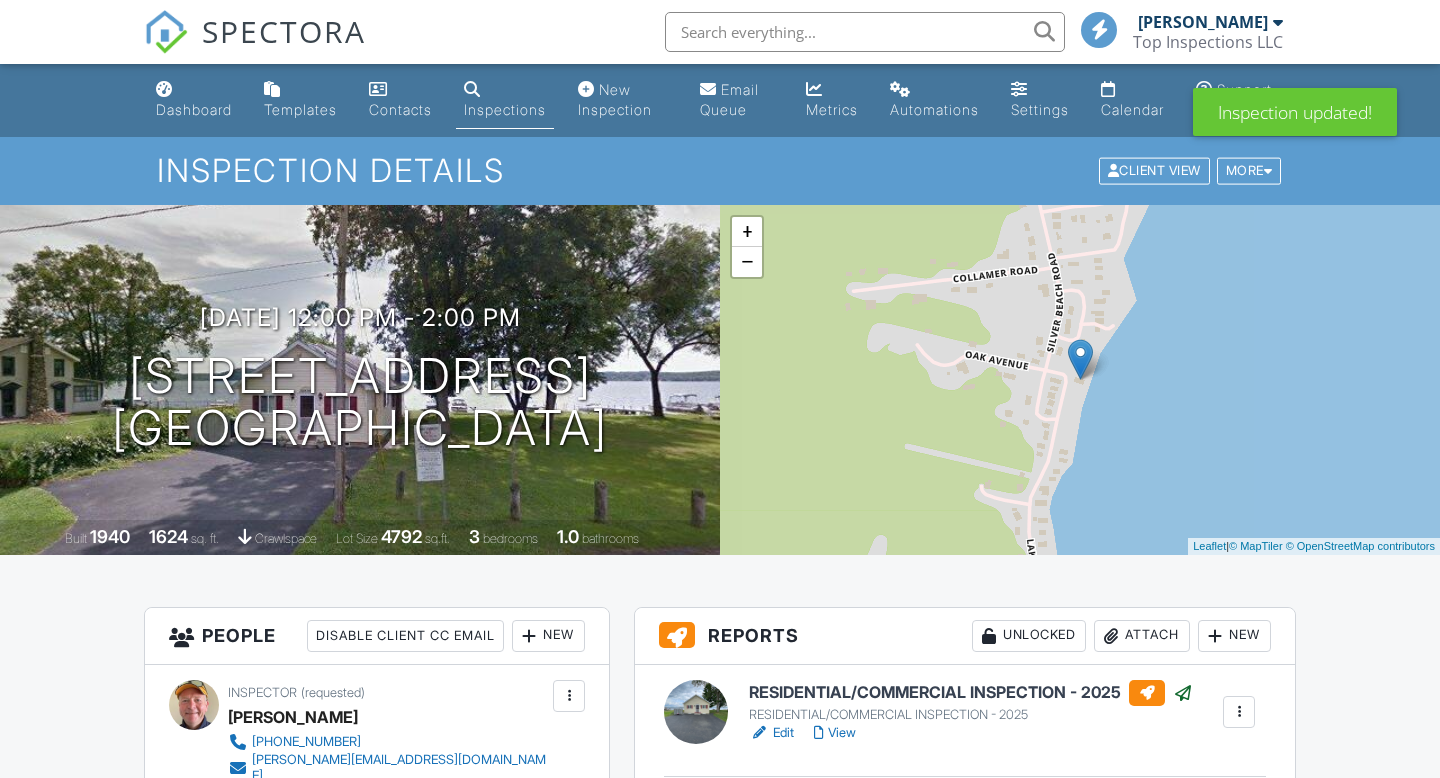 scroll, scrollTop: 0, scrollLeft: 0, axis: both 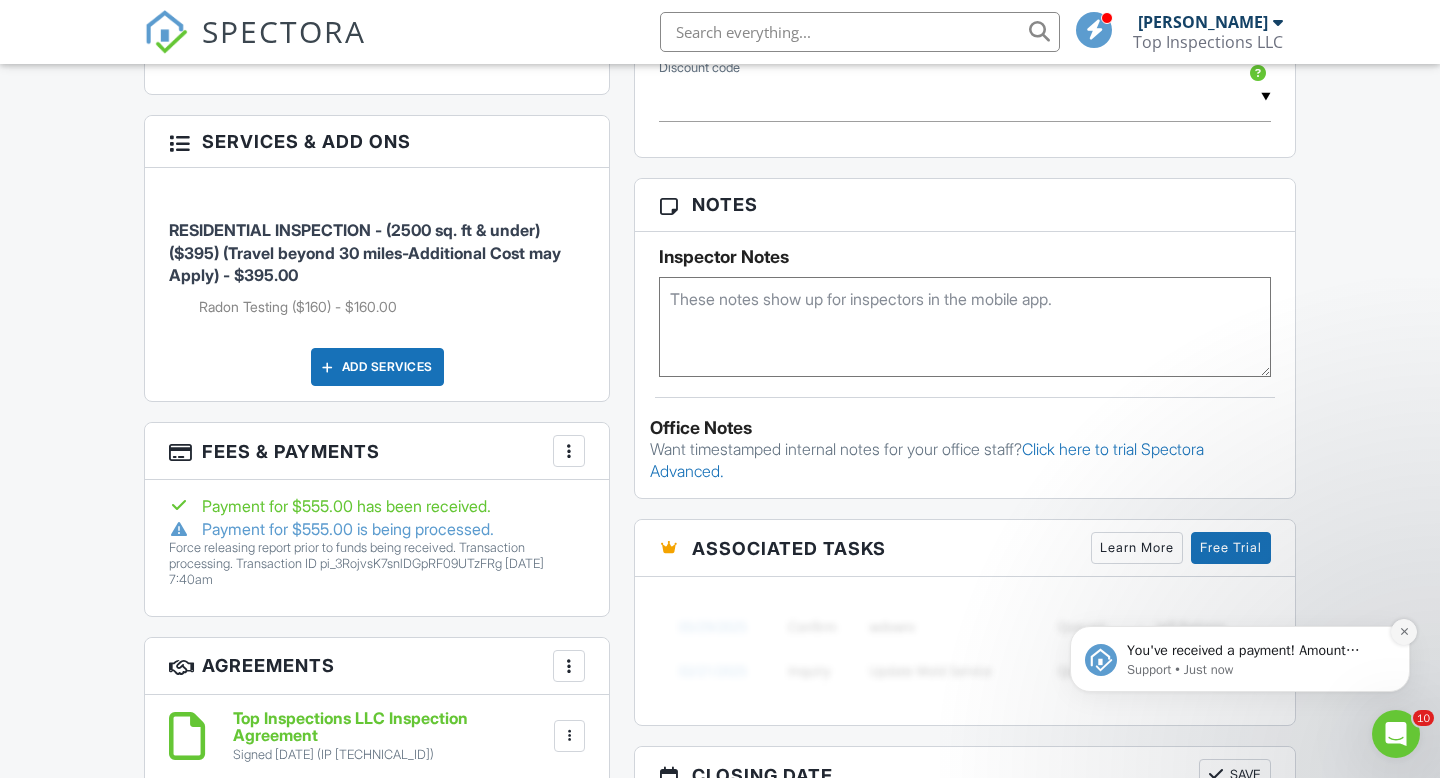 click 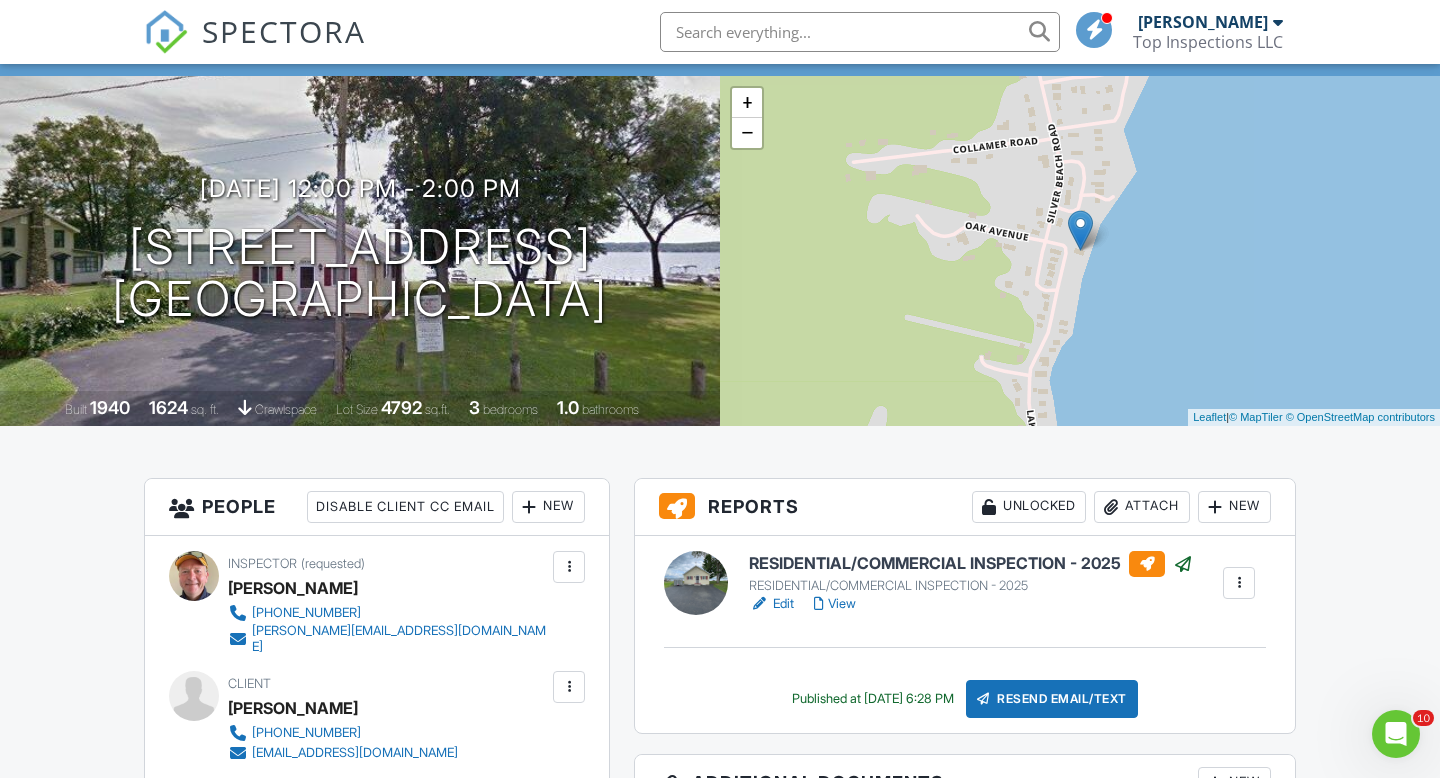 scroll, scrollTop: 0, scrollLeft: 0, axis: both 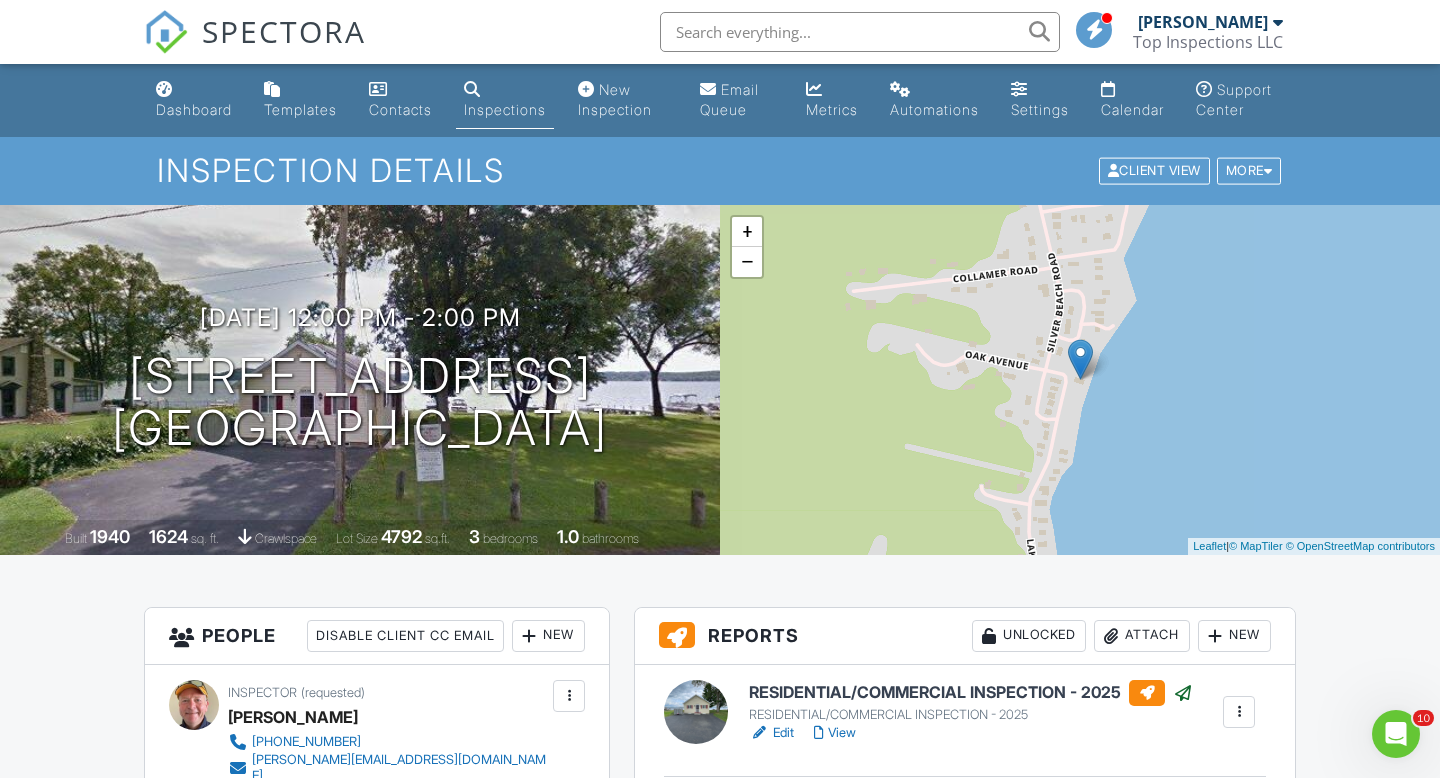 click at bounding box center [1278, 22] 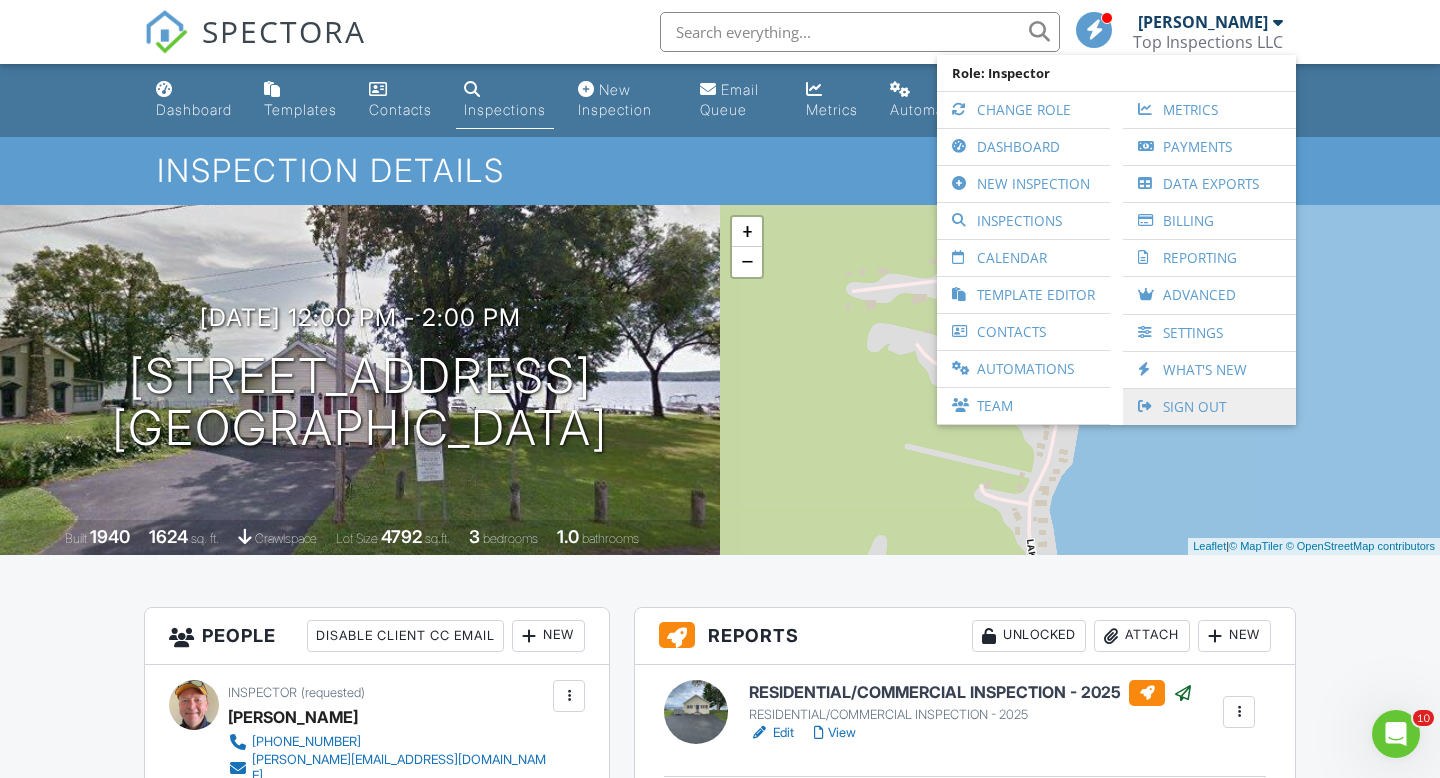 click on "Sign Out" at bounding box center (1209, 407) 